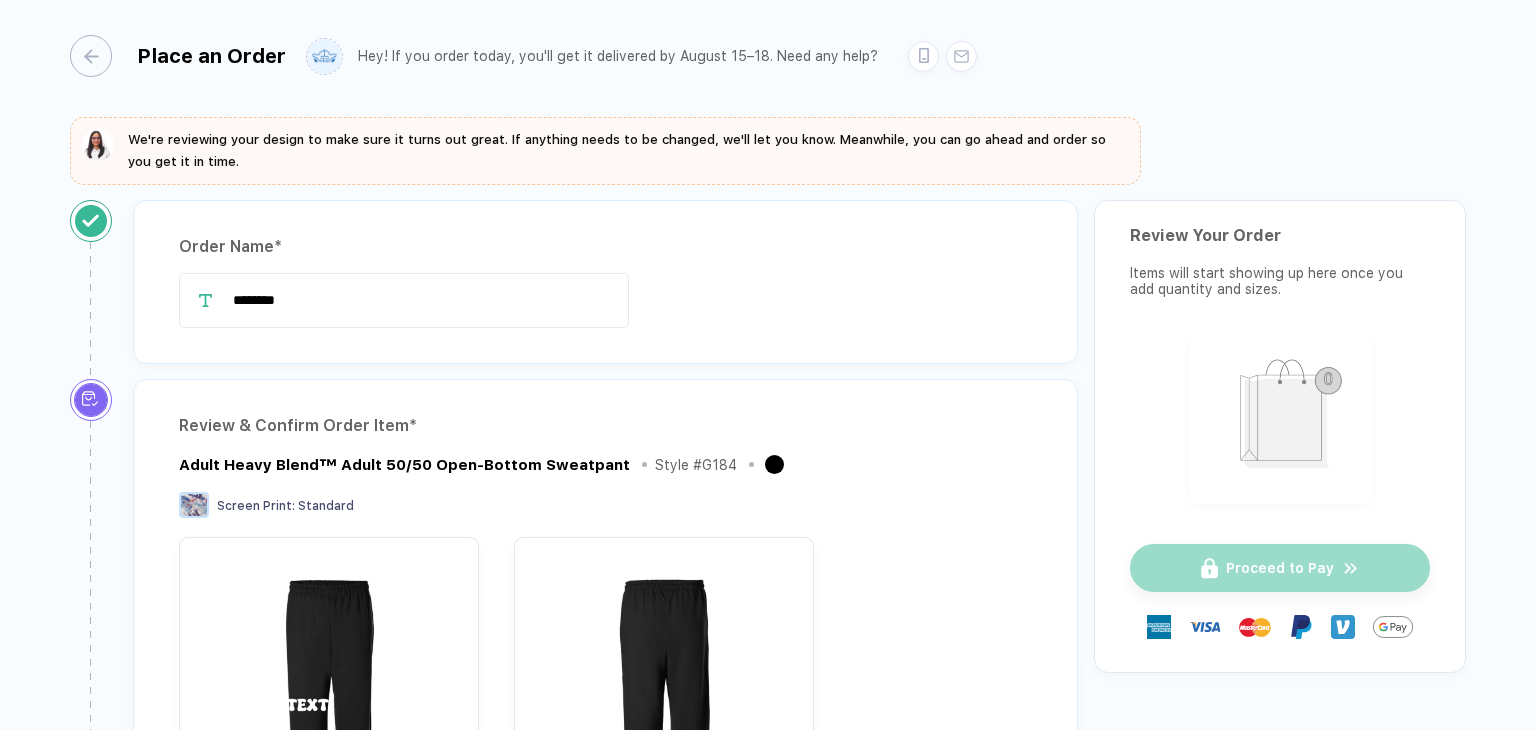 scroll, scrollTop: 0, scrollLeft: 0, axis: both 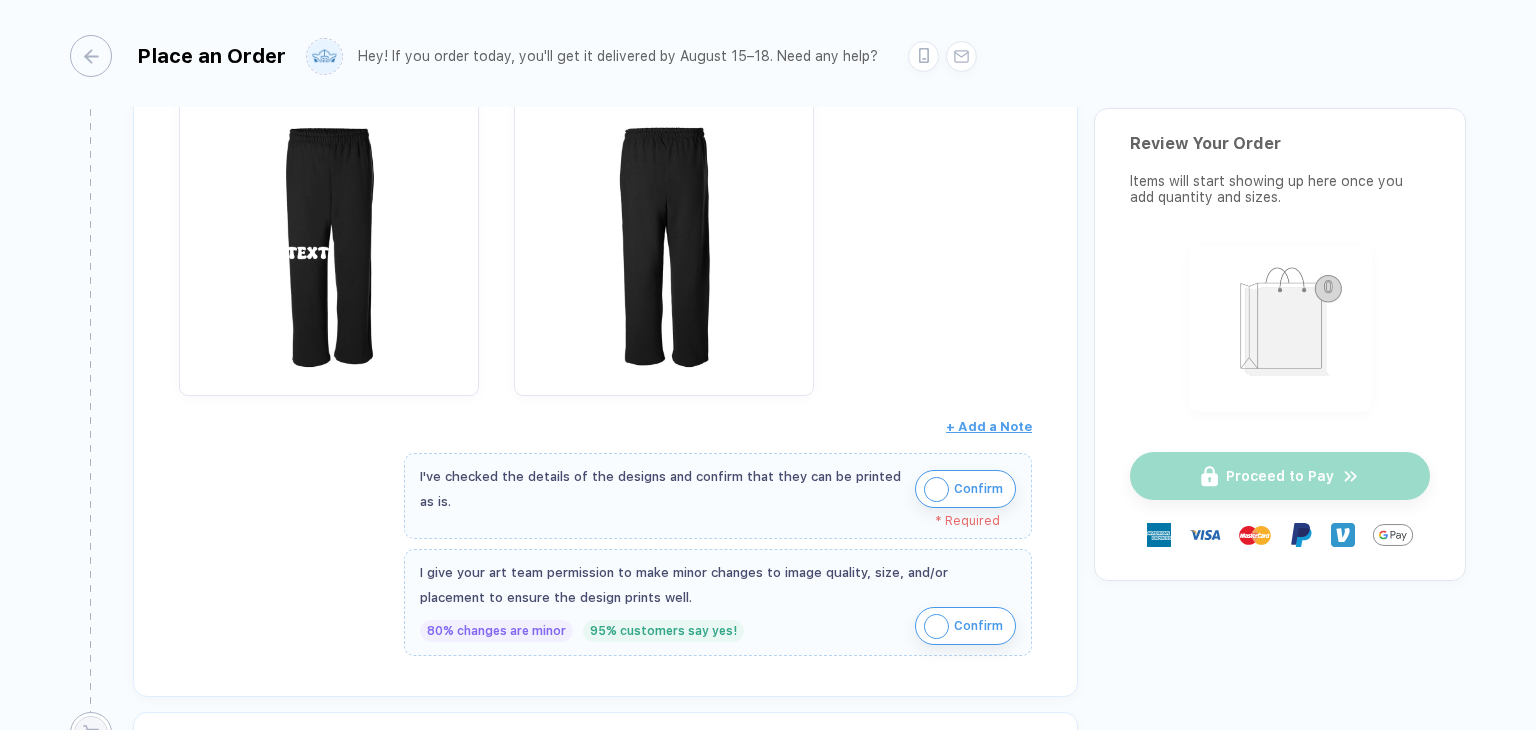 click on "Confirm" at bounding box center (965, 489) 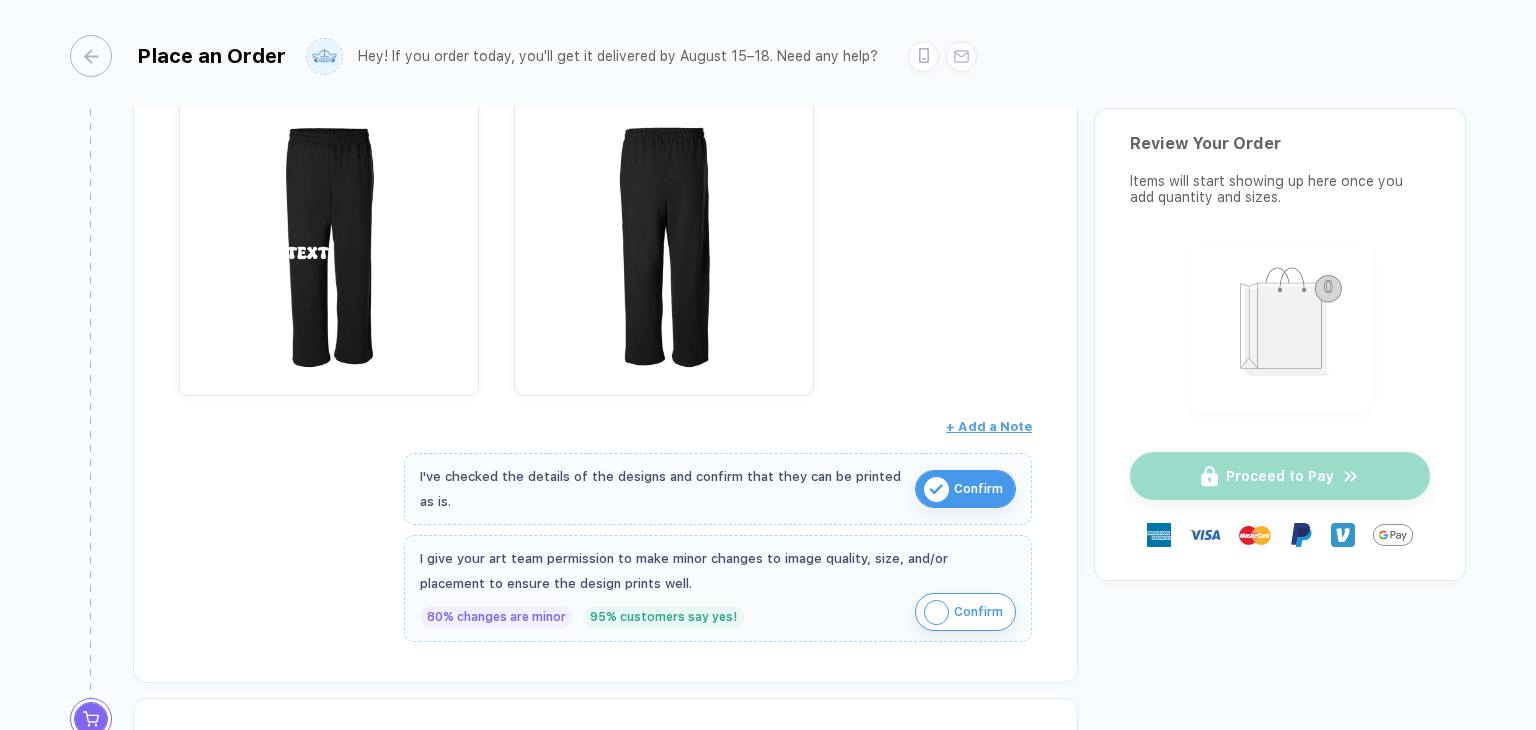 click on "Confirm" at bounding box center (978, 612) 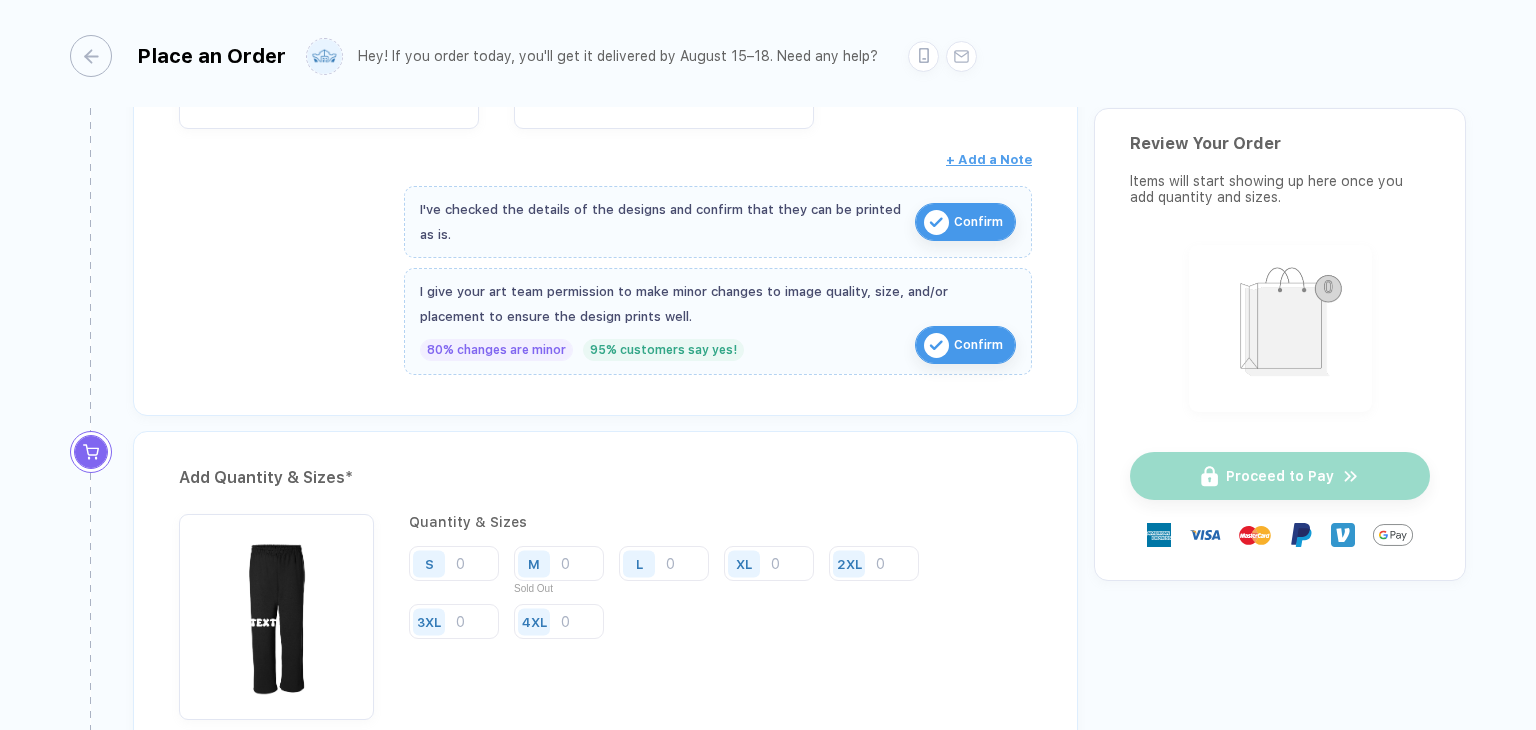 scroll, scrollTop: 716, scrollLeft: 0, axis: vertical 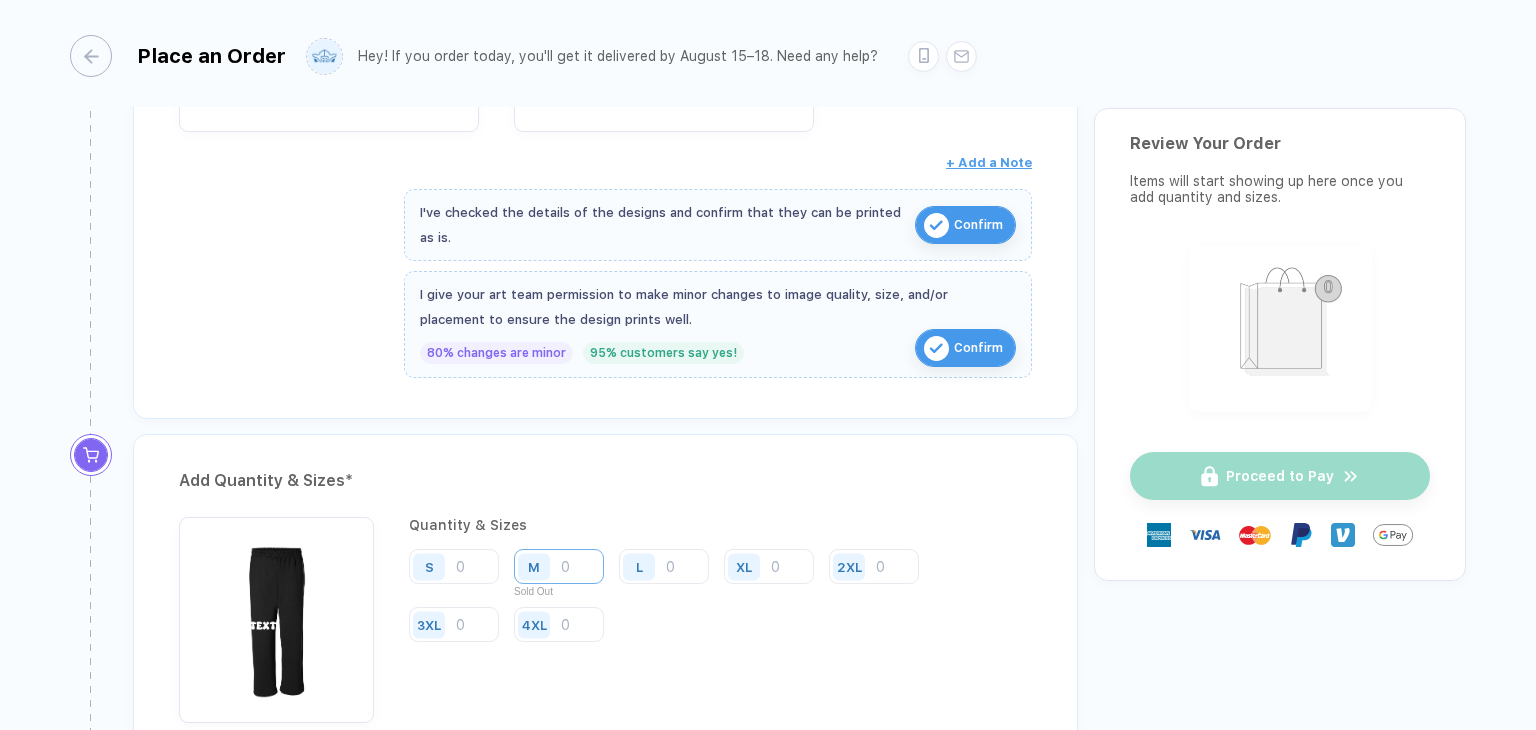type 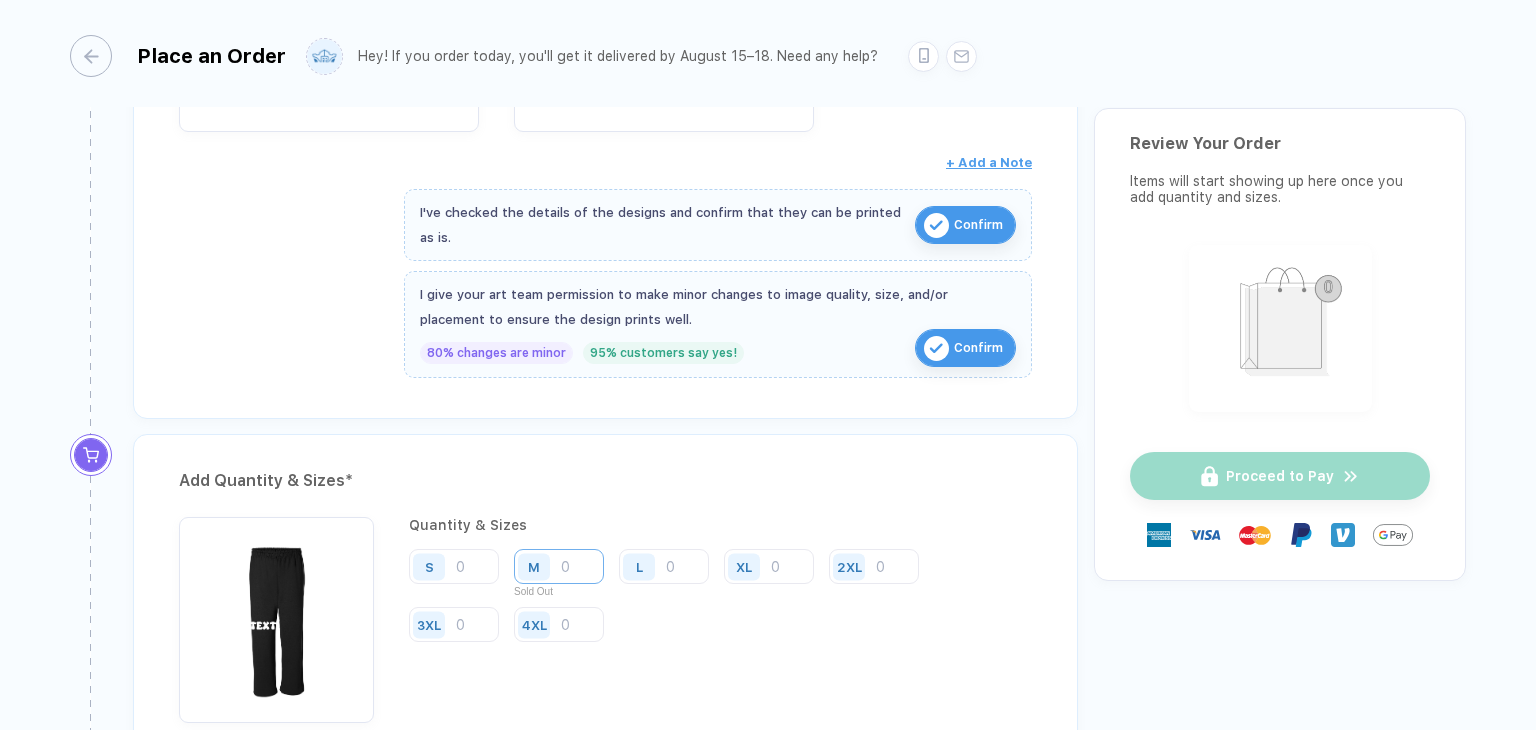 type 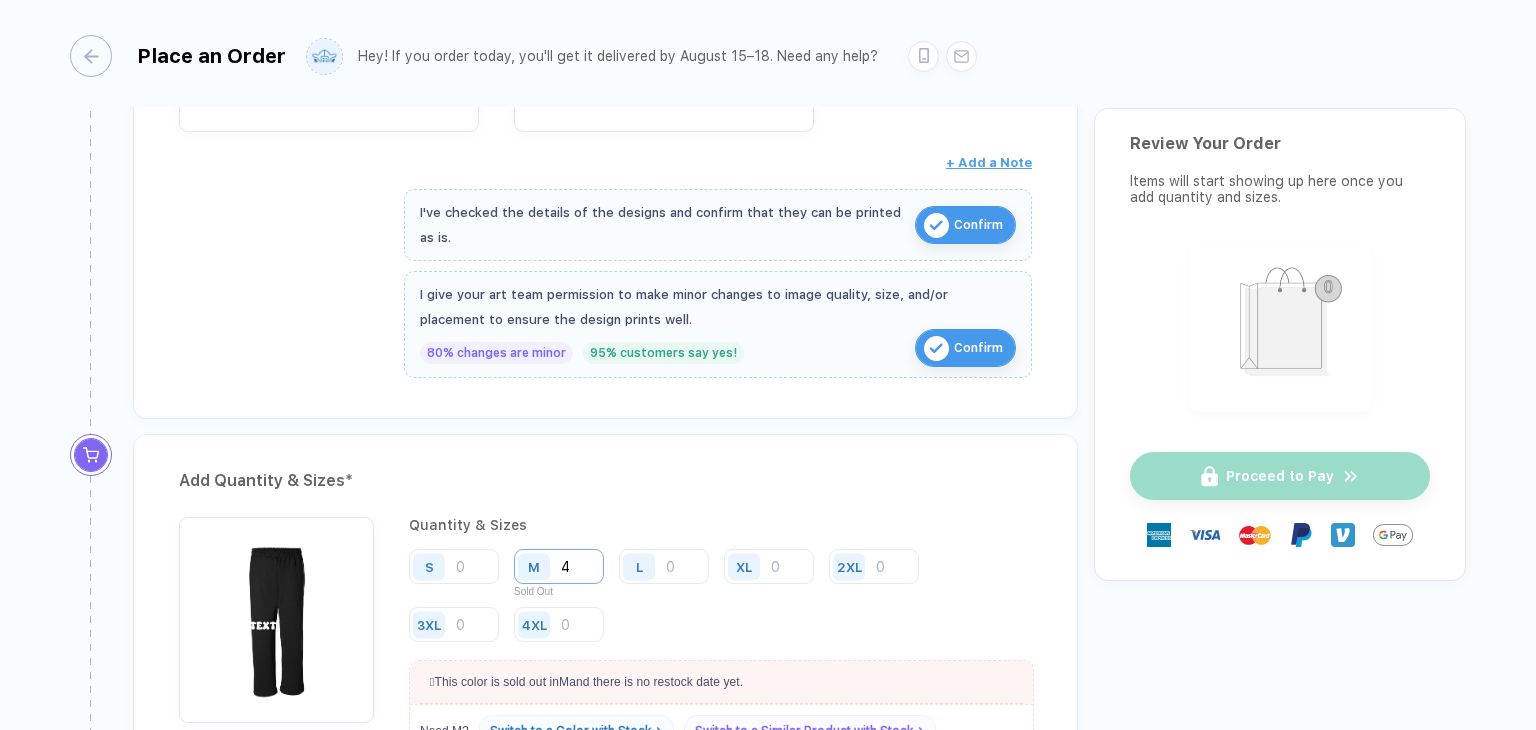type 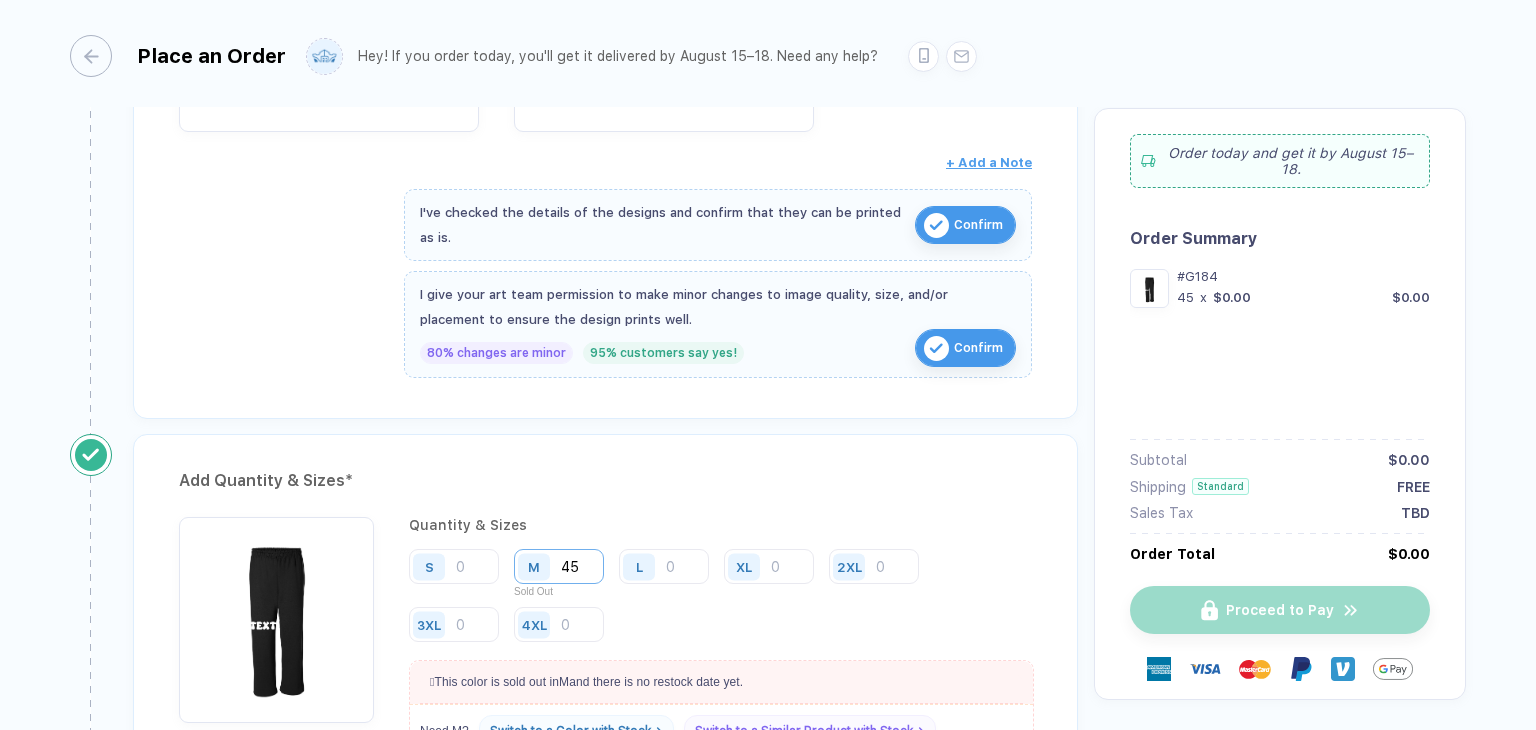 type 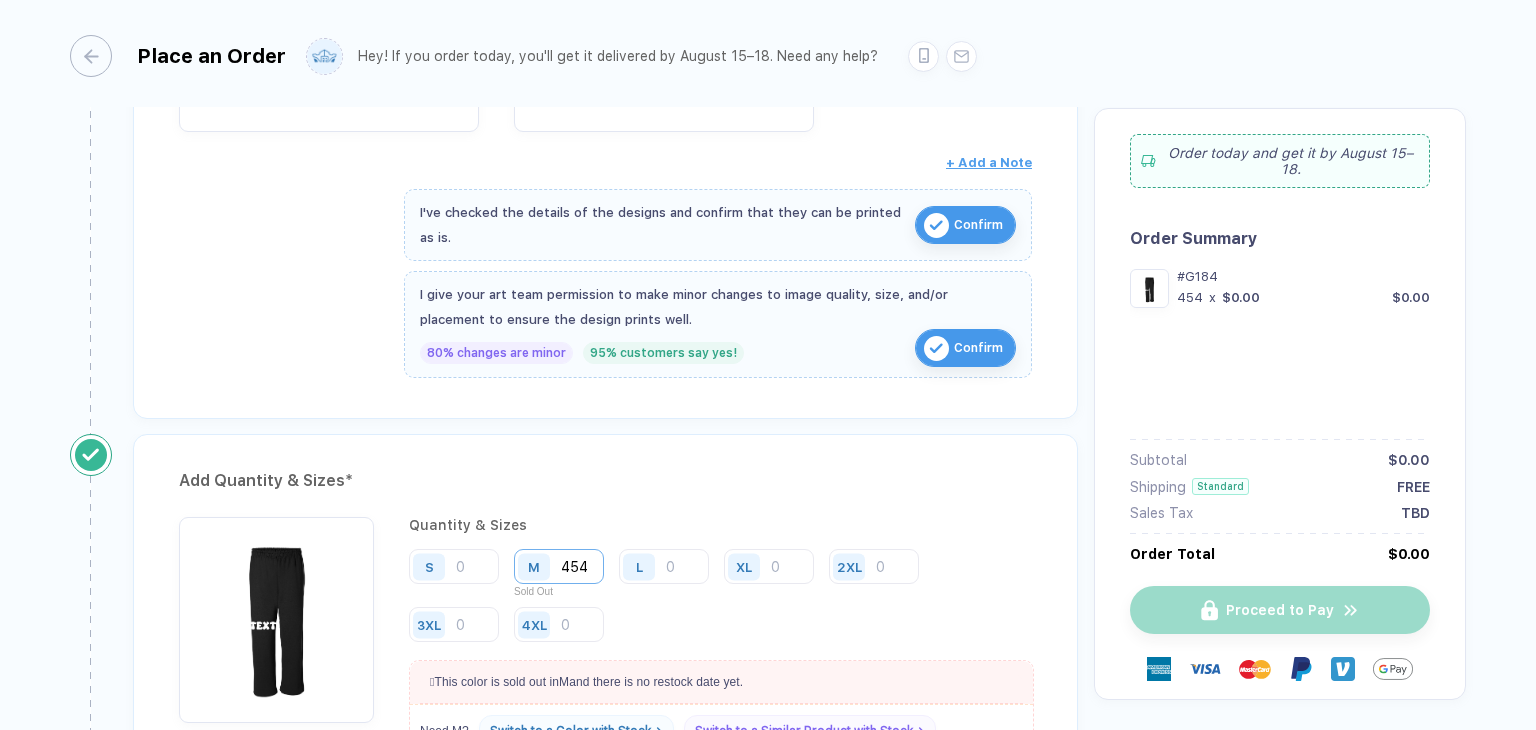 type 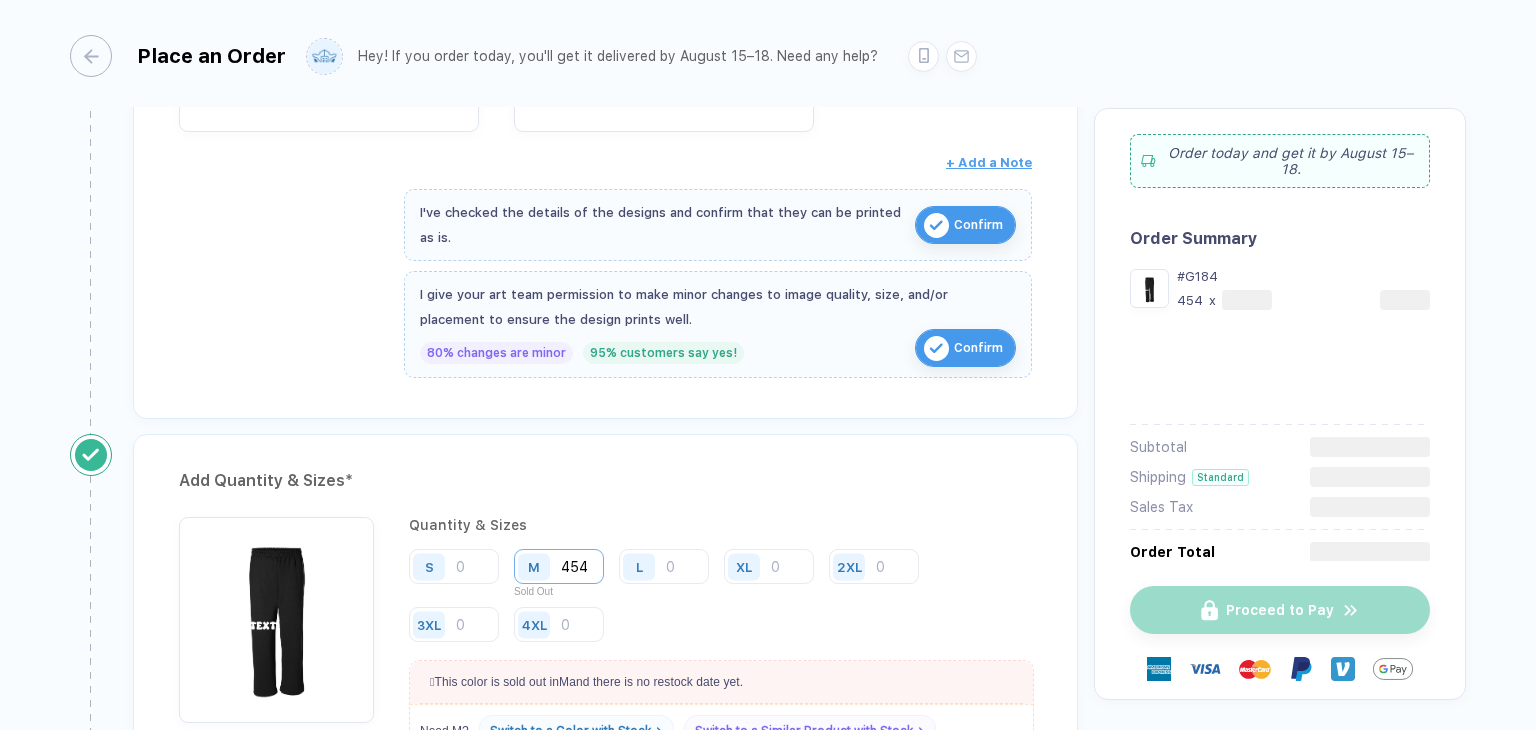 type 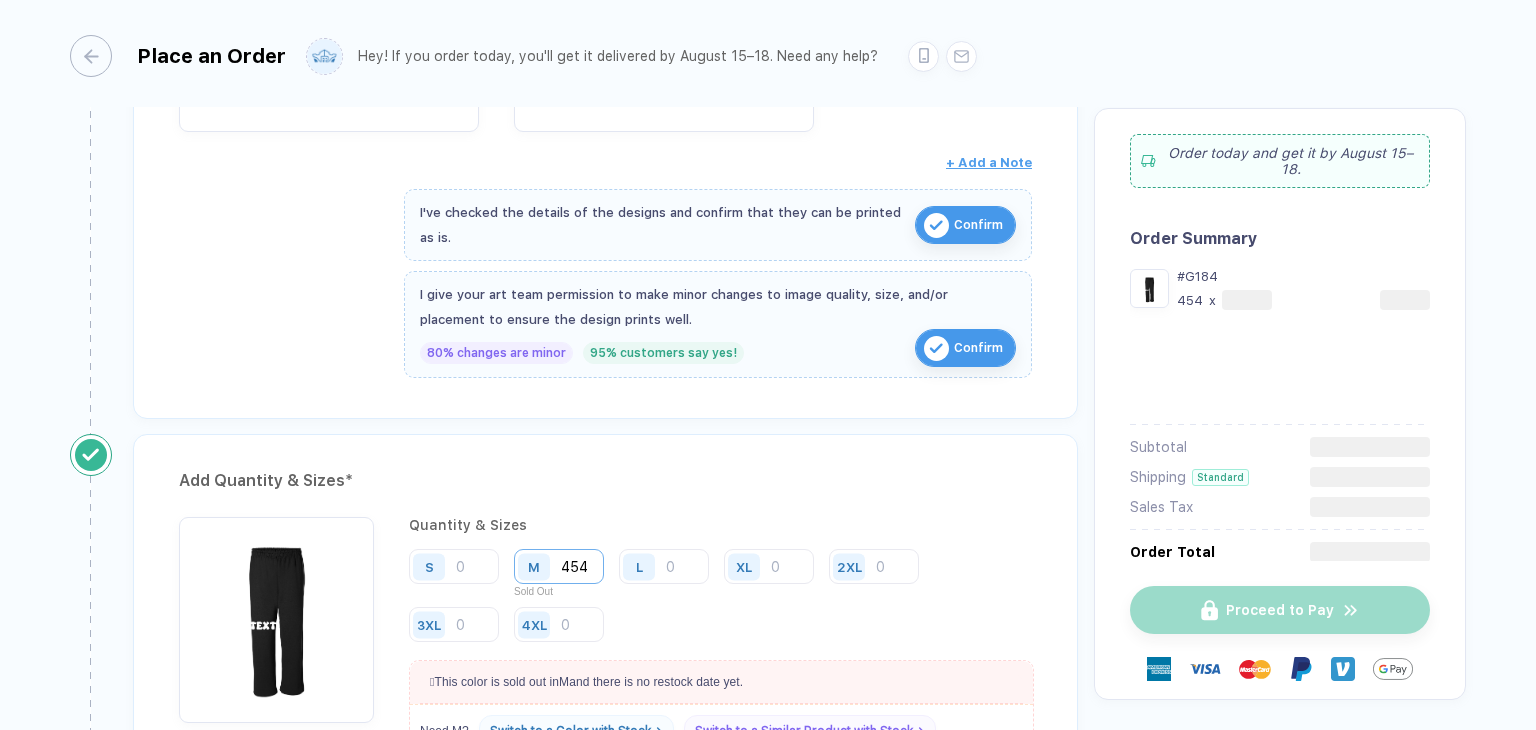 type 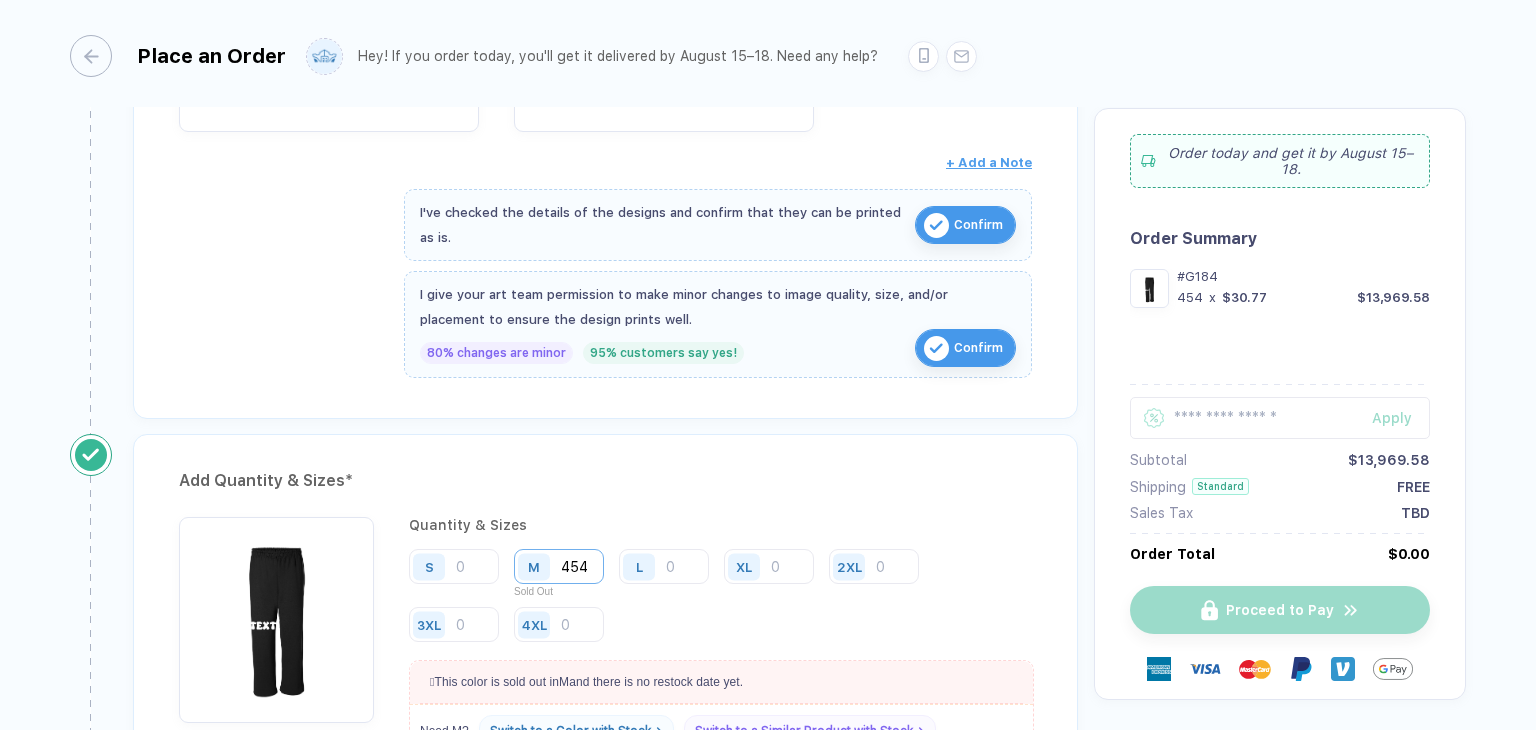 type 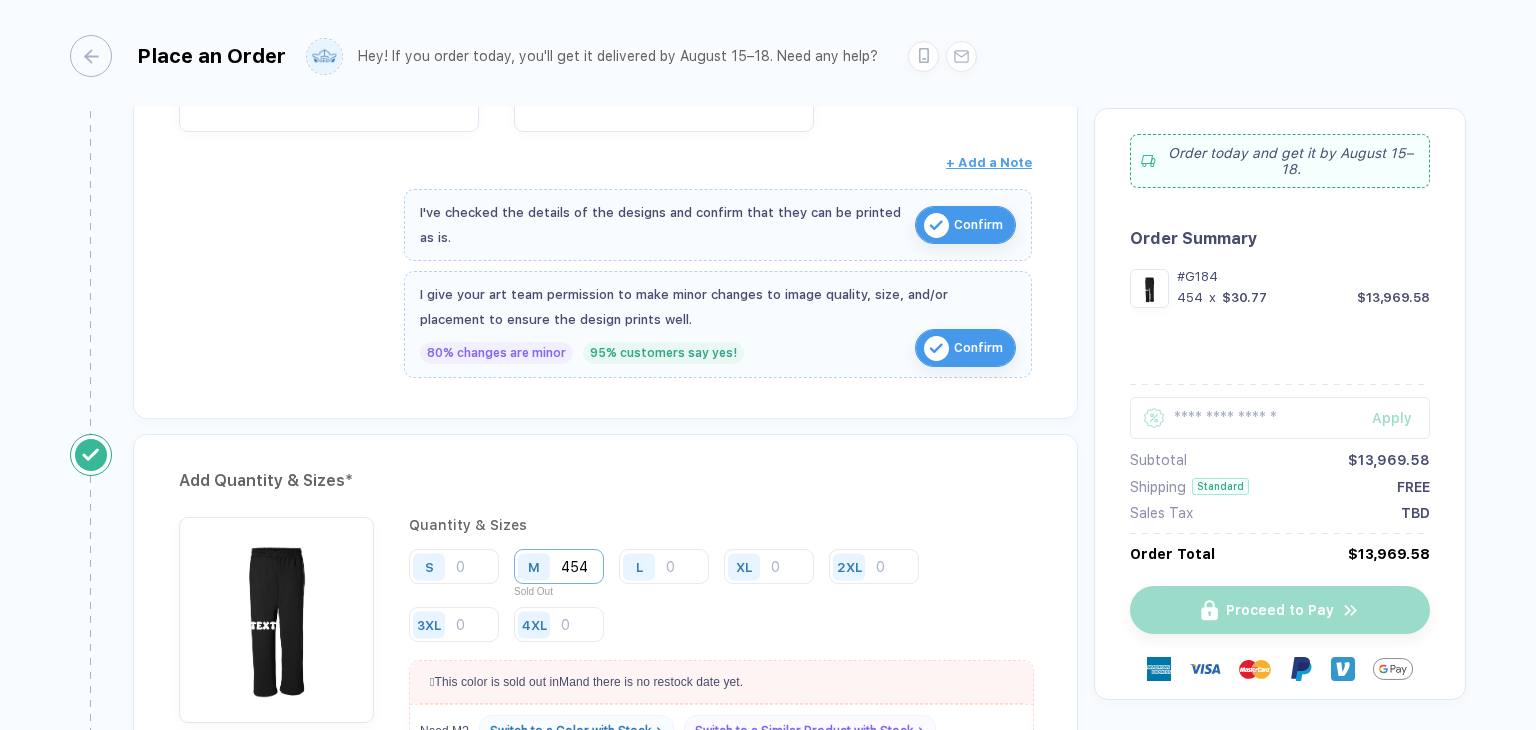 type 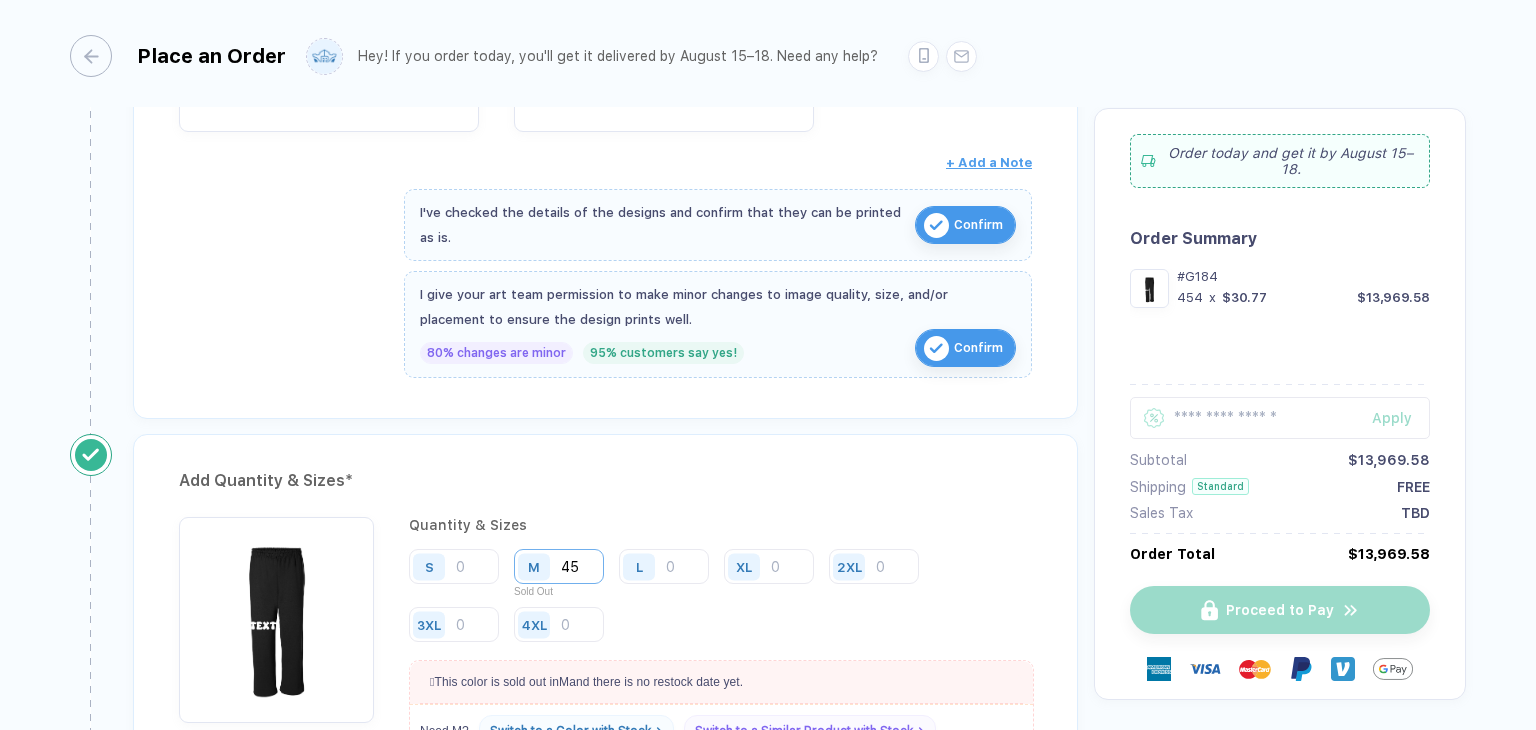 type 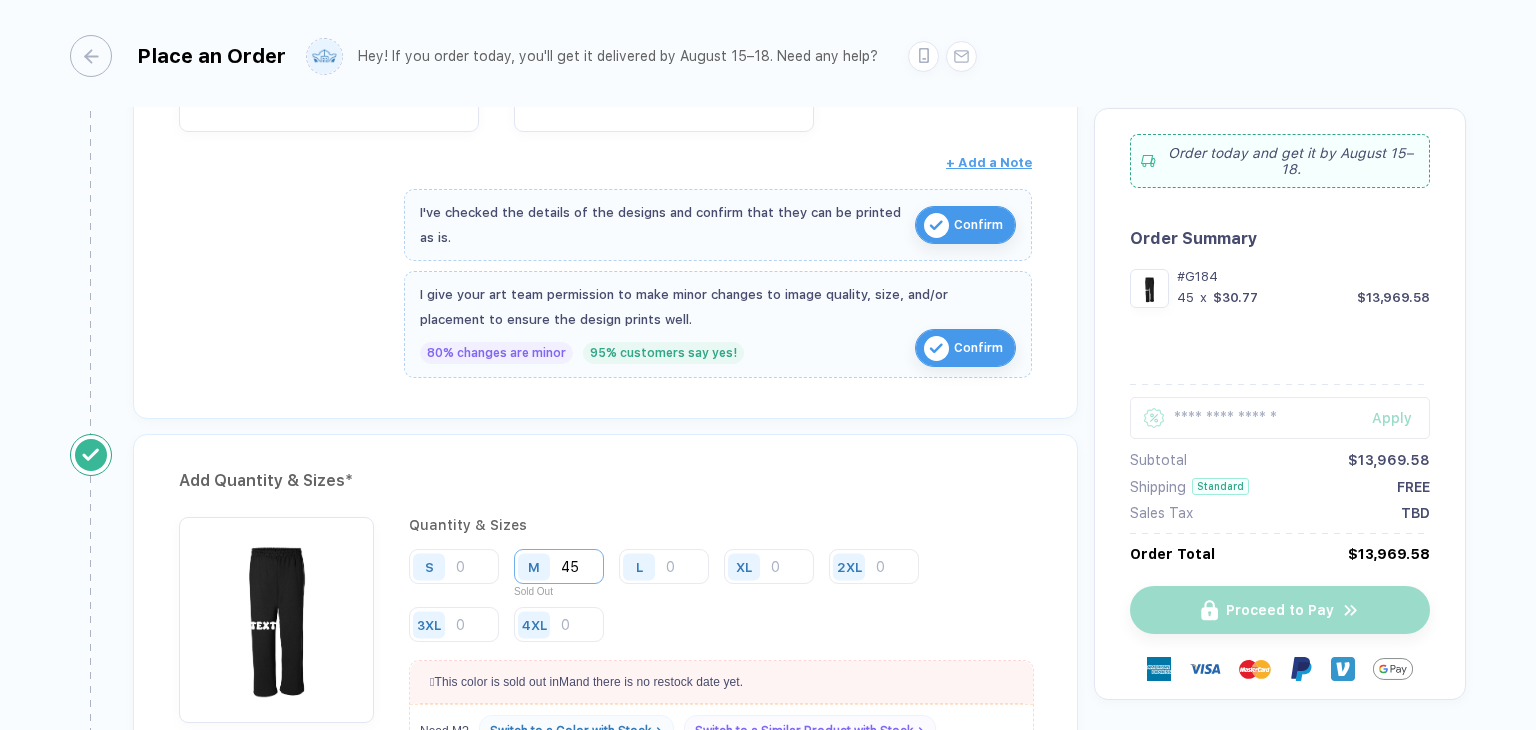 type 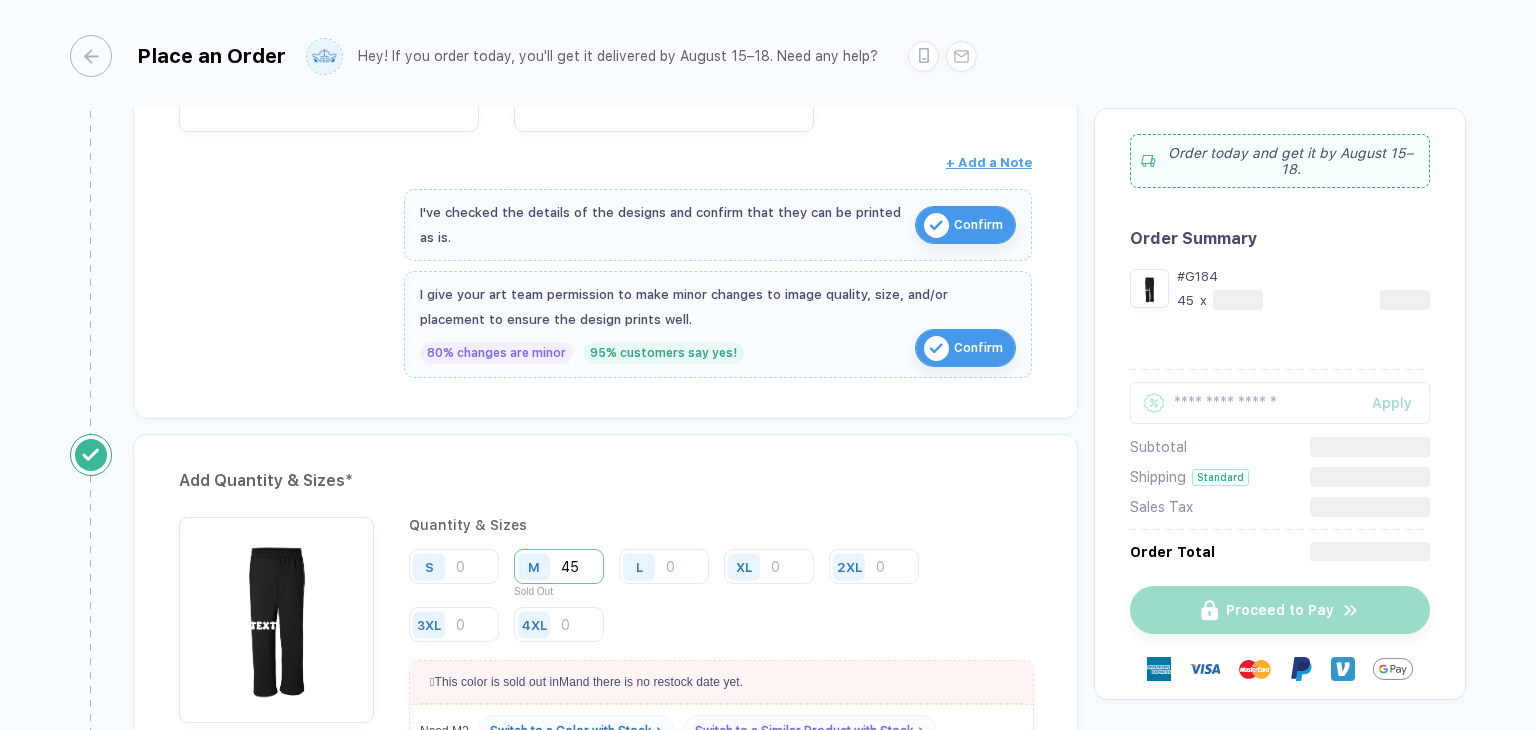 type 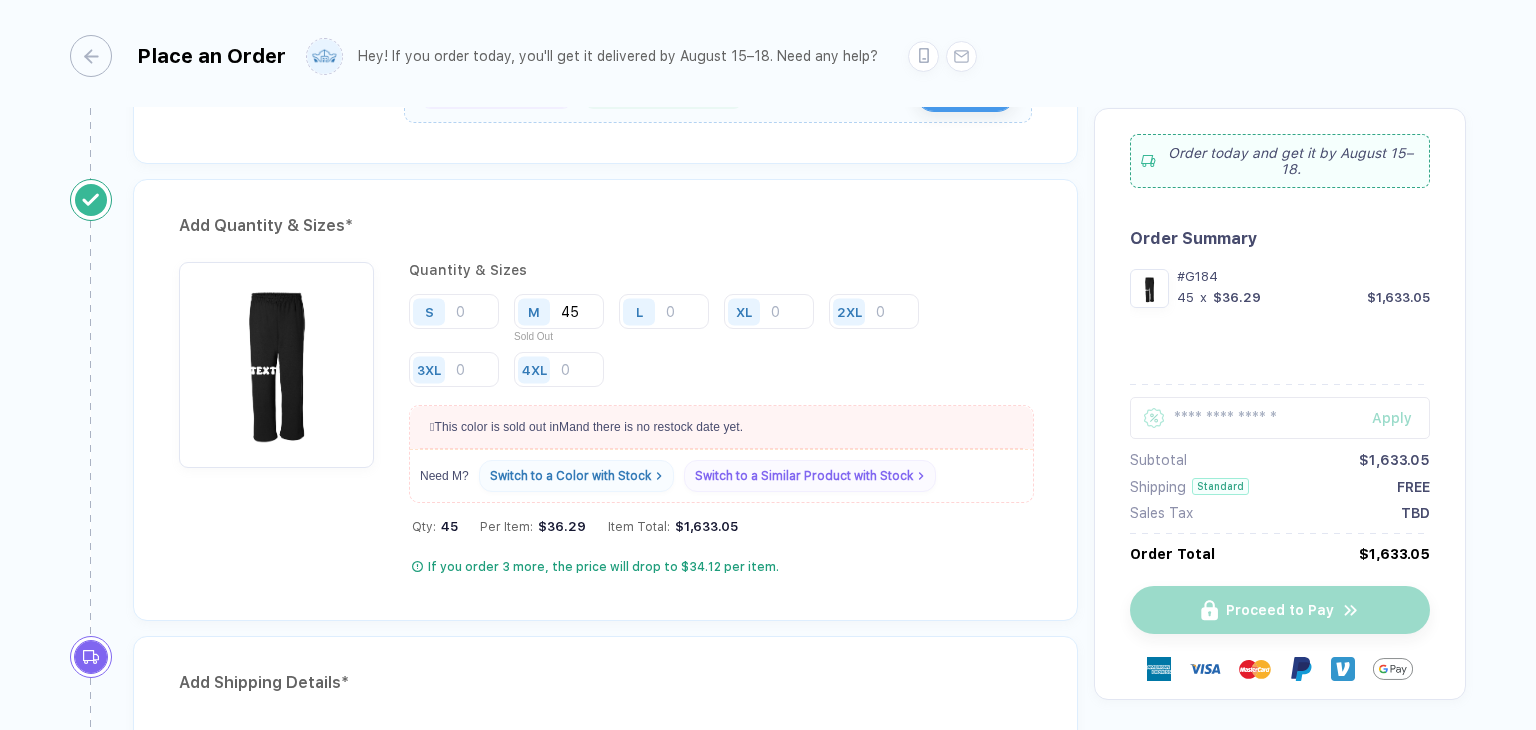 scroll, scrollTop: 972, scrollLeft: 0, axis: vertical 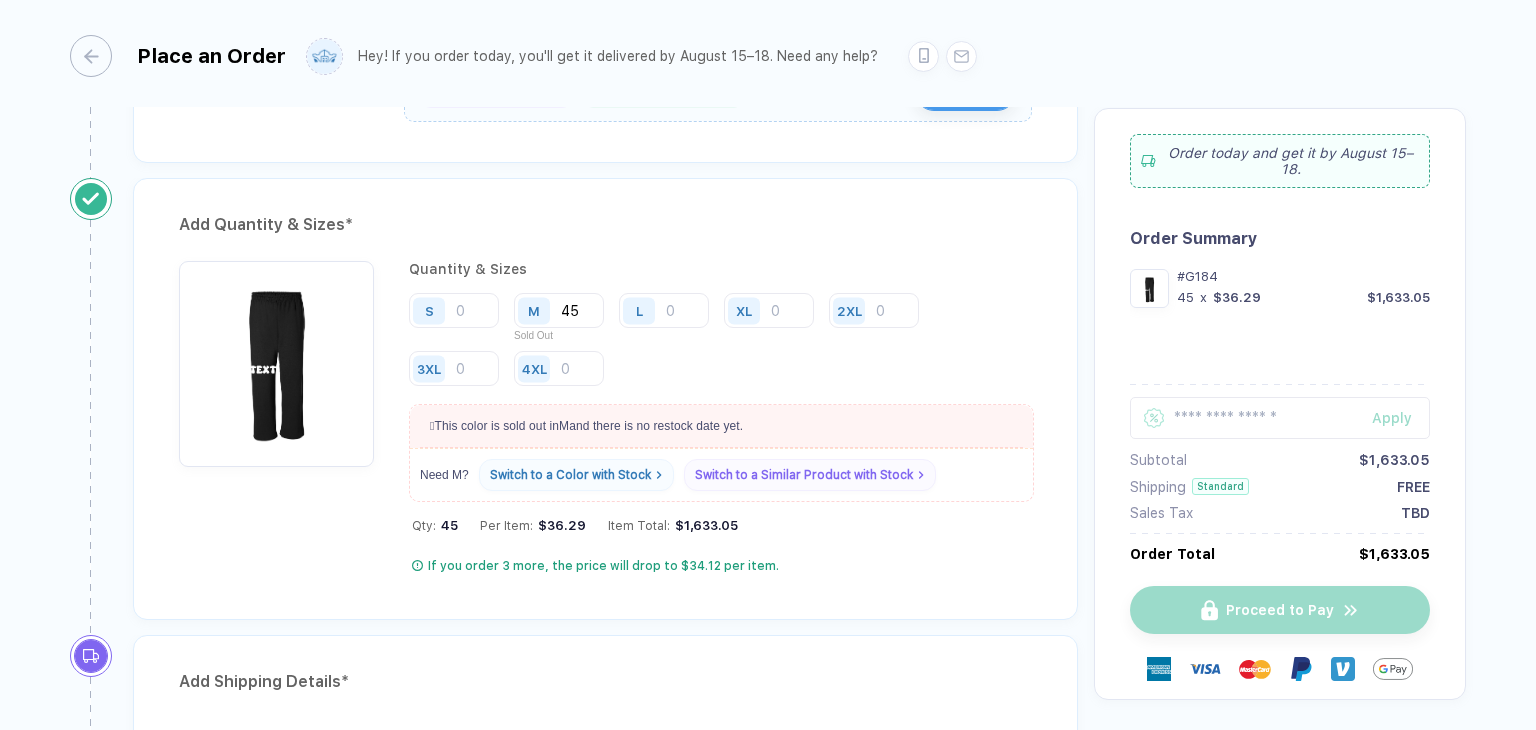 type on "45" 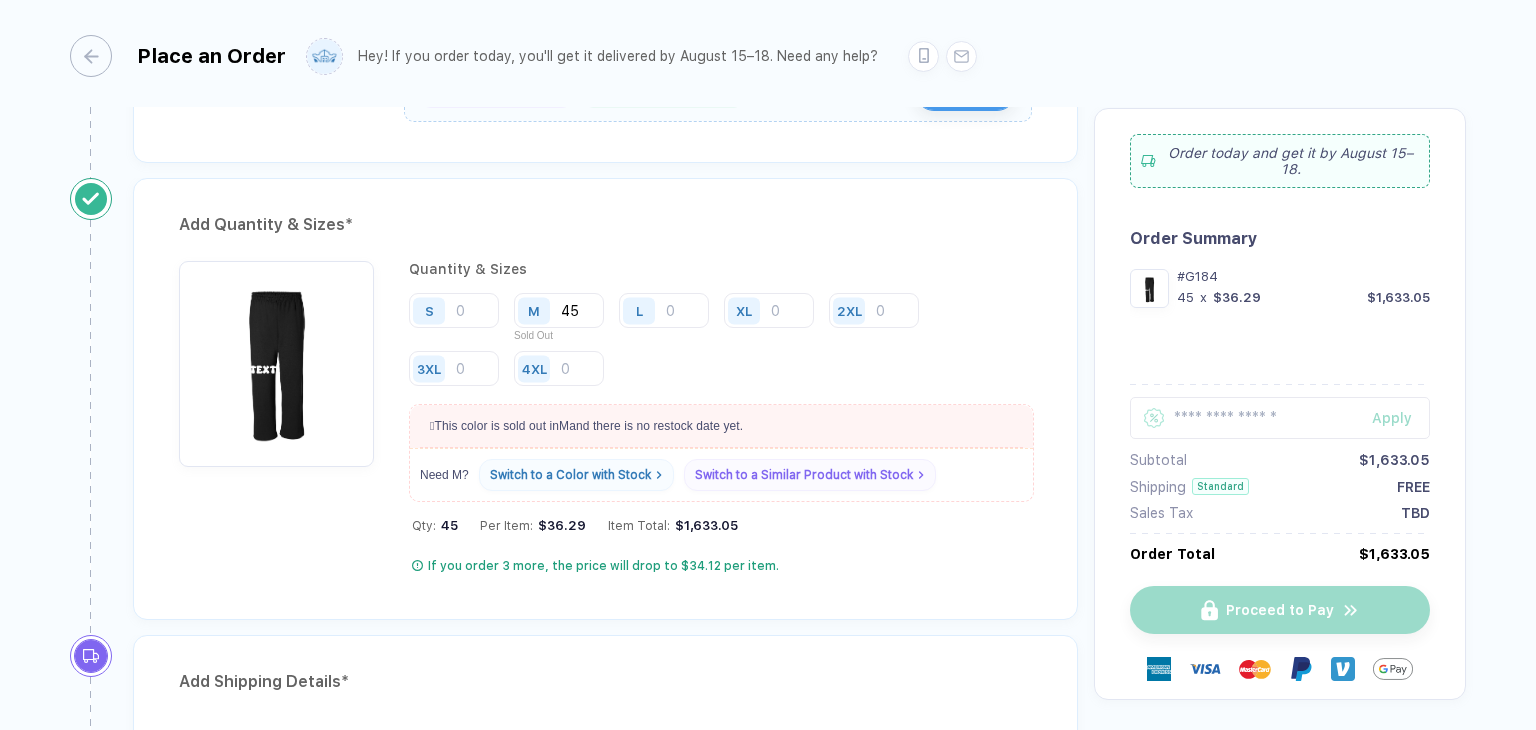 type 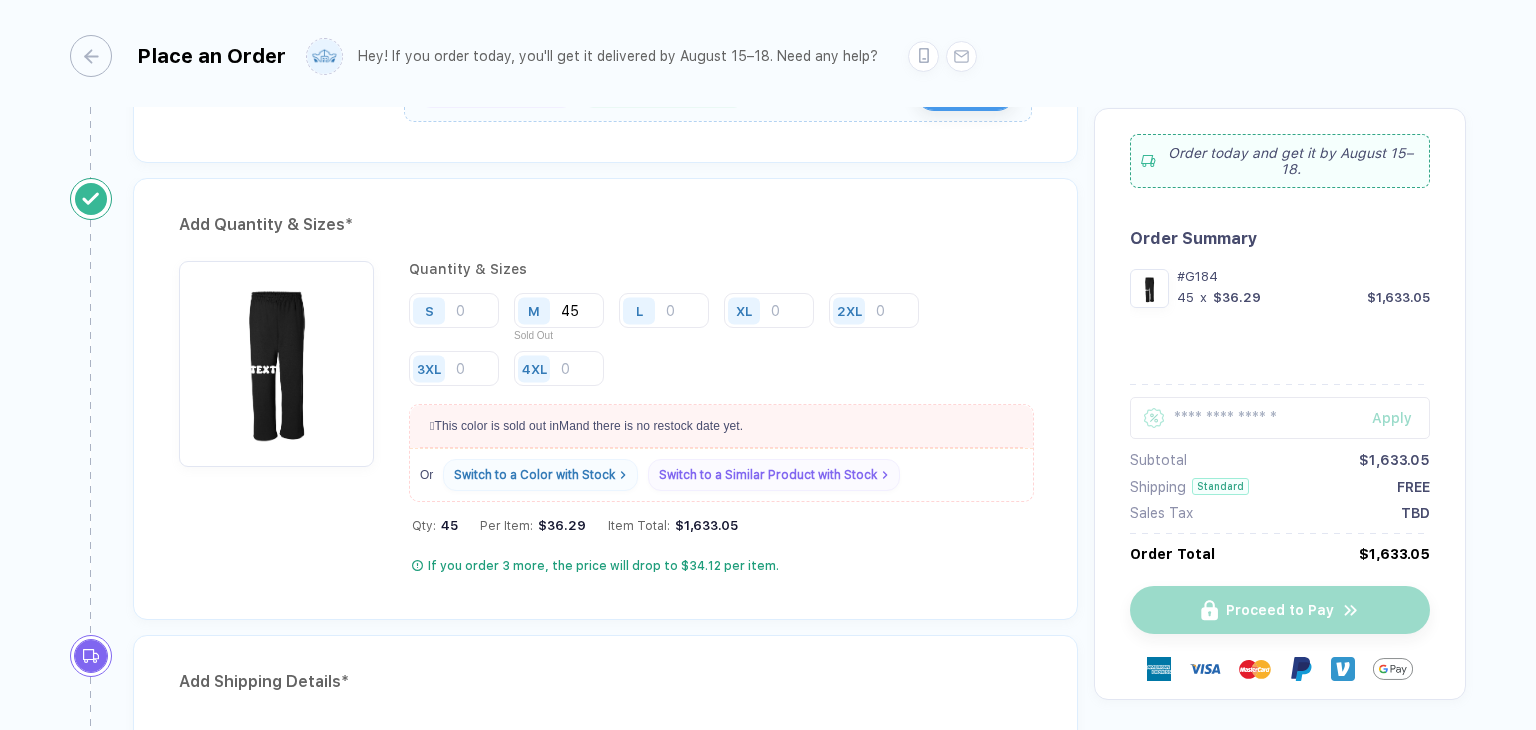 drag, startPoint x: 848, startPoint y: 360, endPoint x: 665, endPoint y: 164, distance: 268.15106 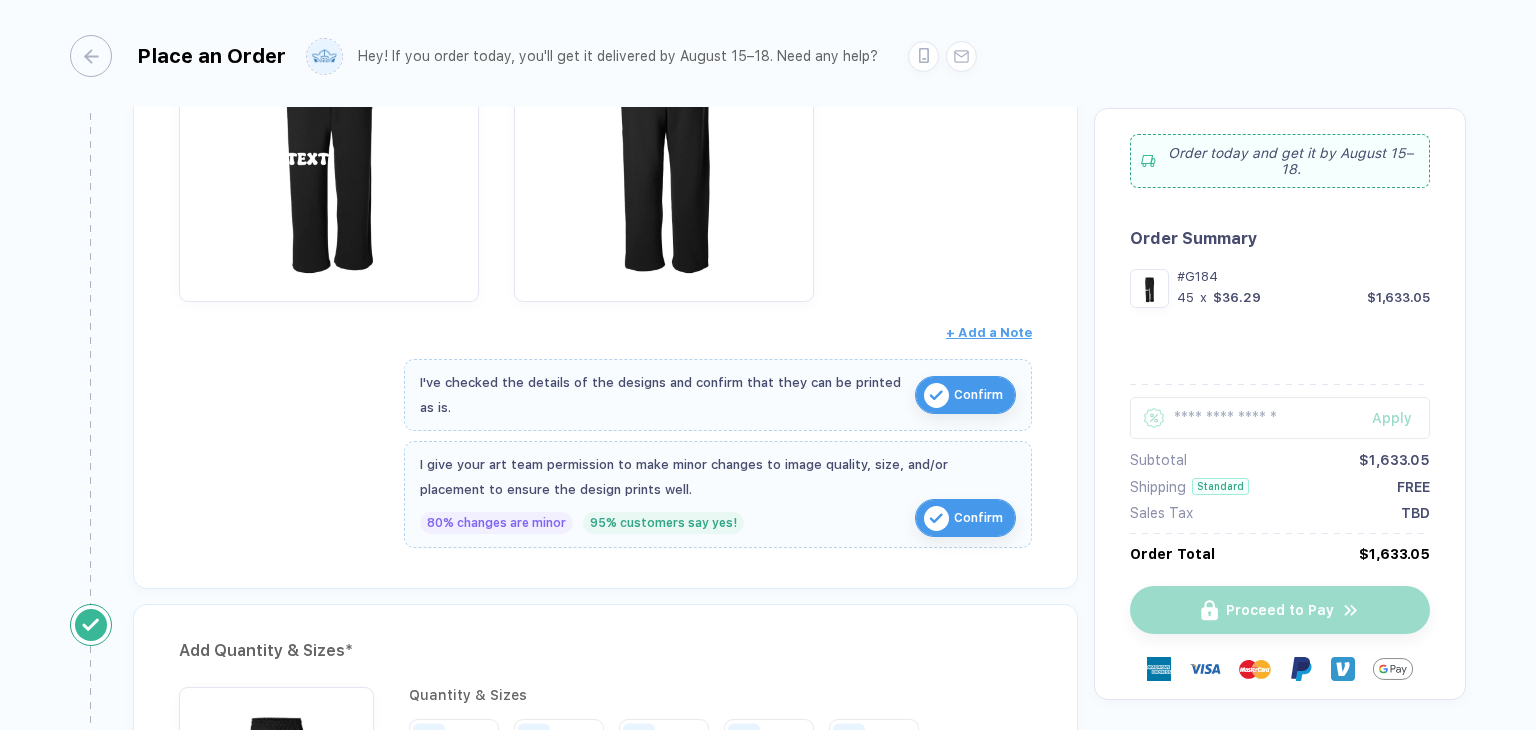 scroll, scrollTop: 507, scrollLeft: 0, axis: vertical 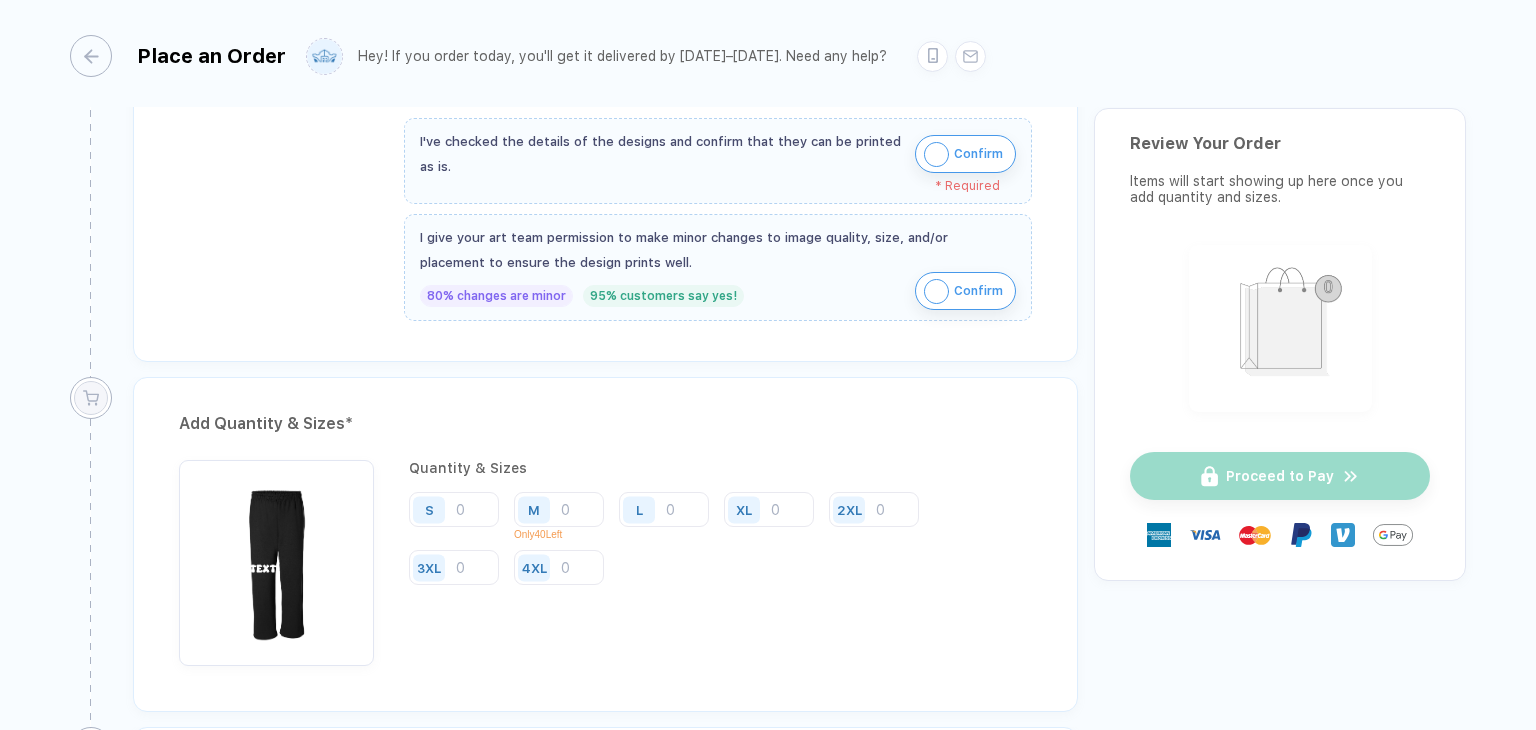 click on "Confirm" at bounding box center [978, 154] 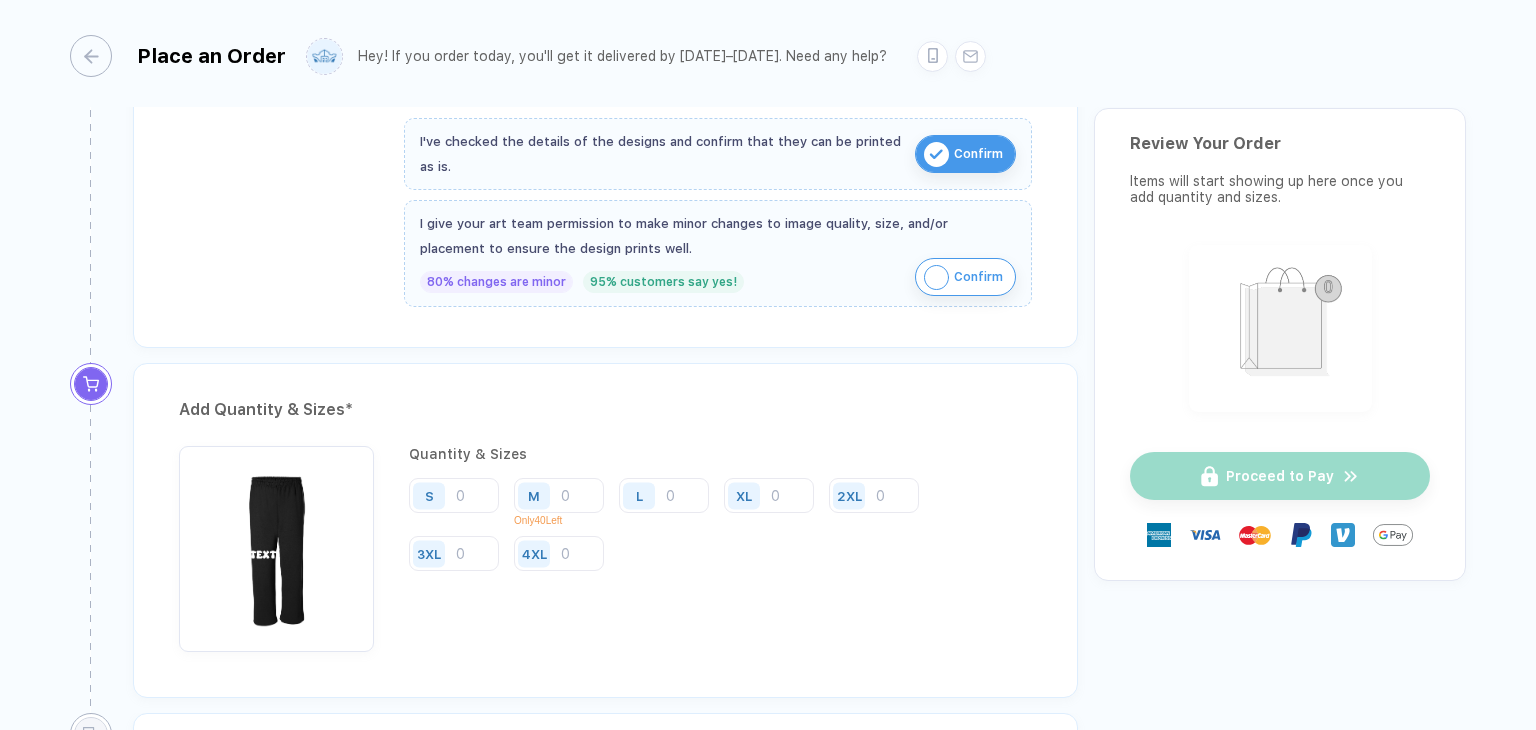 click on "Confirm" at bounding box center (978, 277) 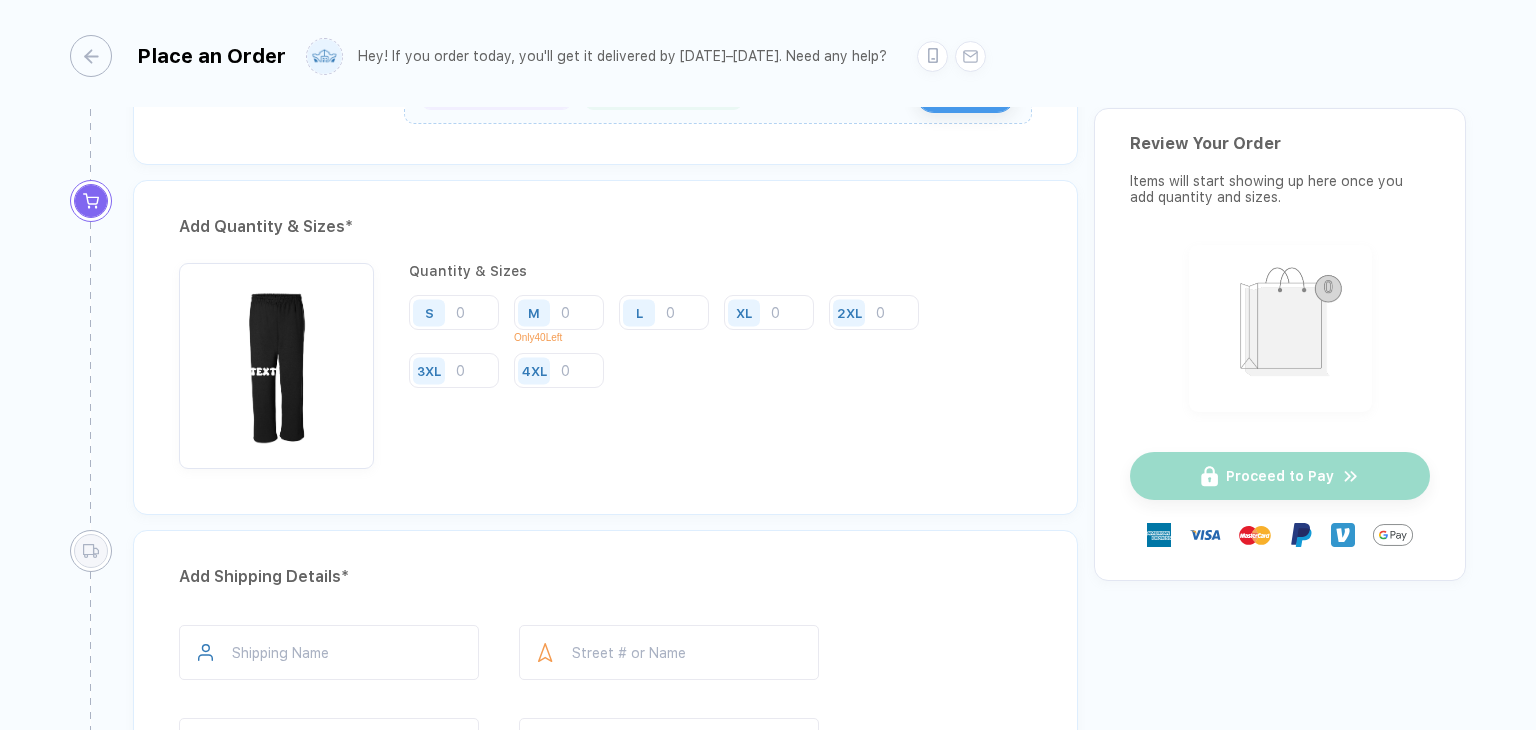 scroll, scrollTop: 975, scrollLeft: 0, axis: vertical 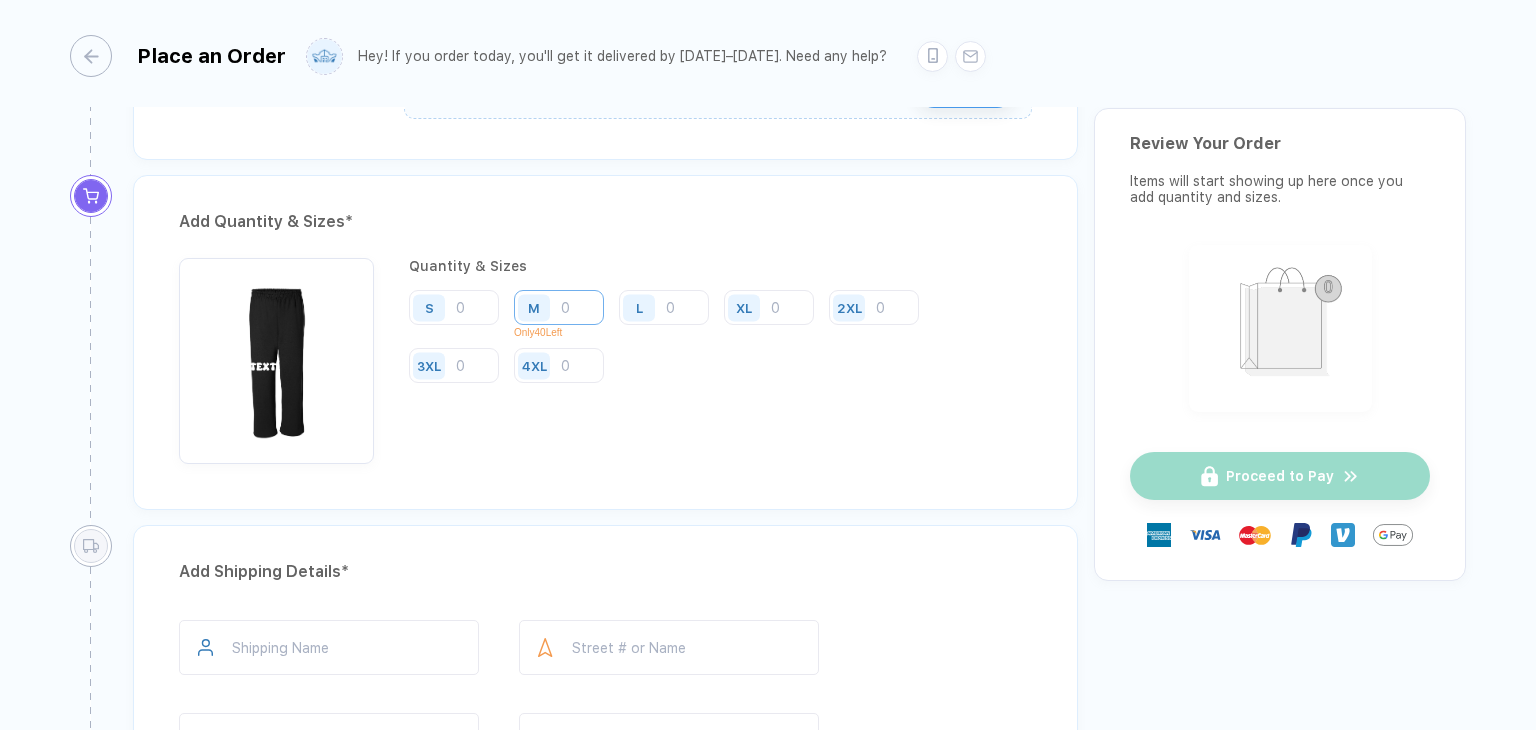 type 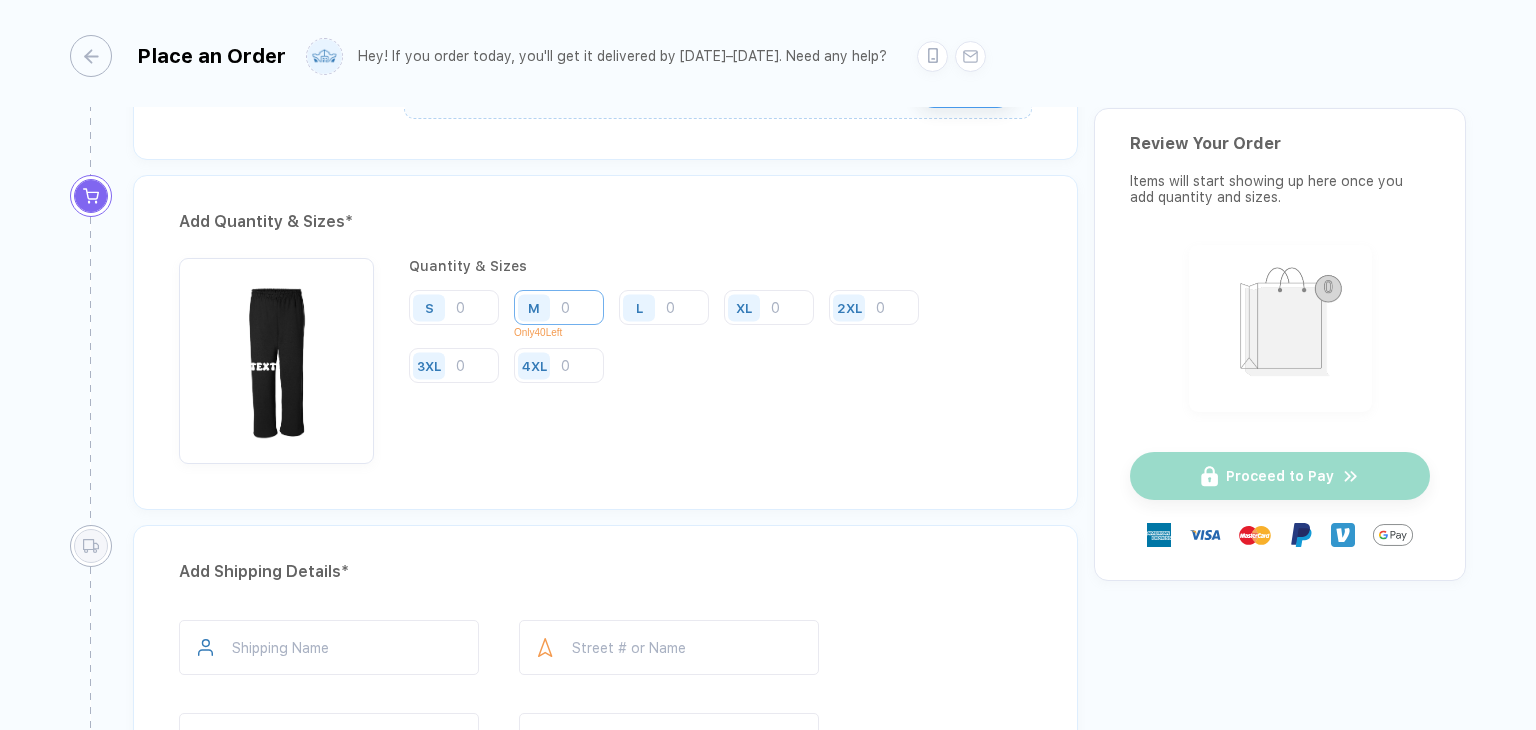 click at bounding box center (559, 307) 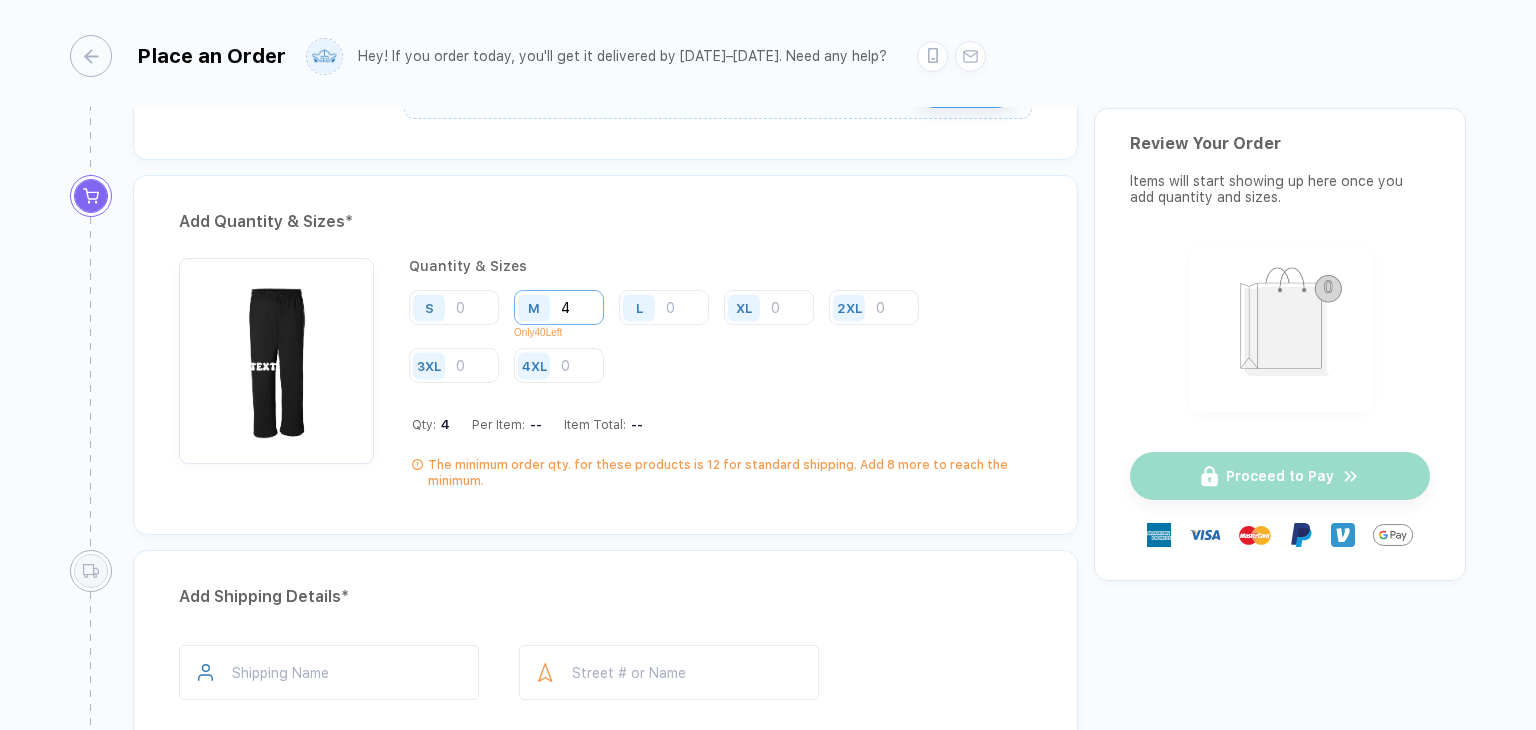 type 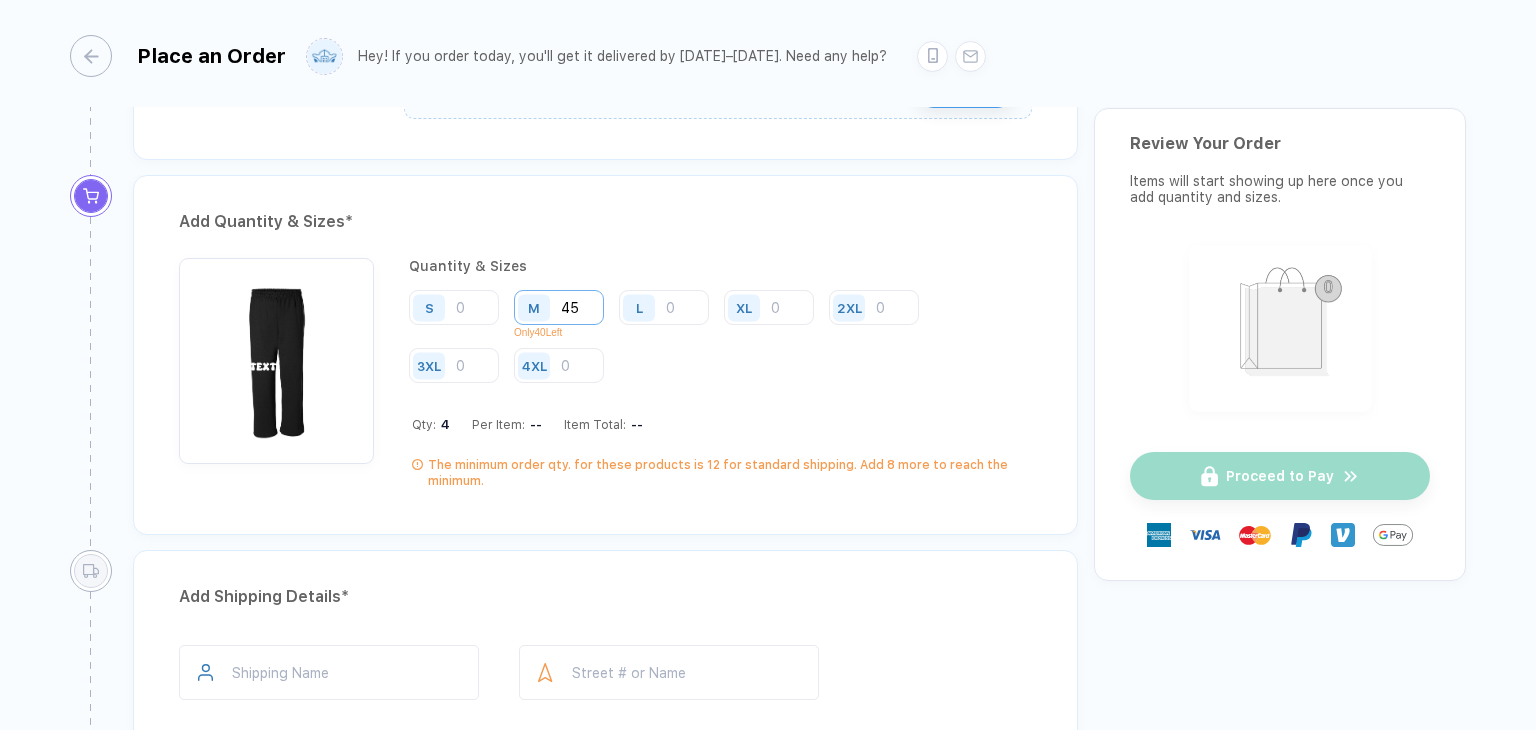 type 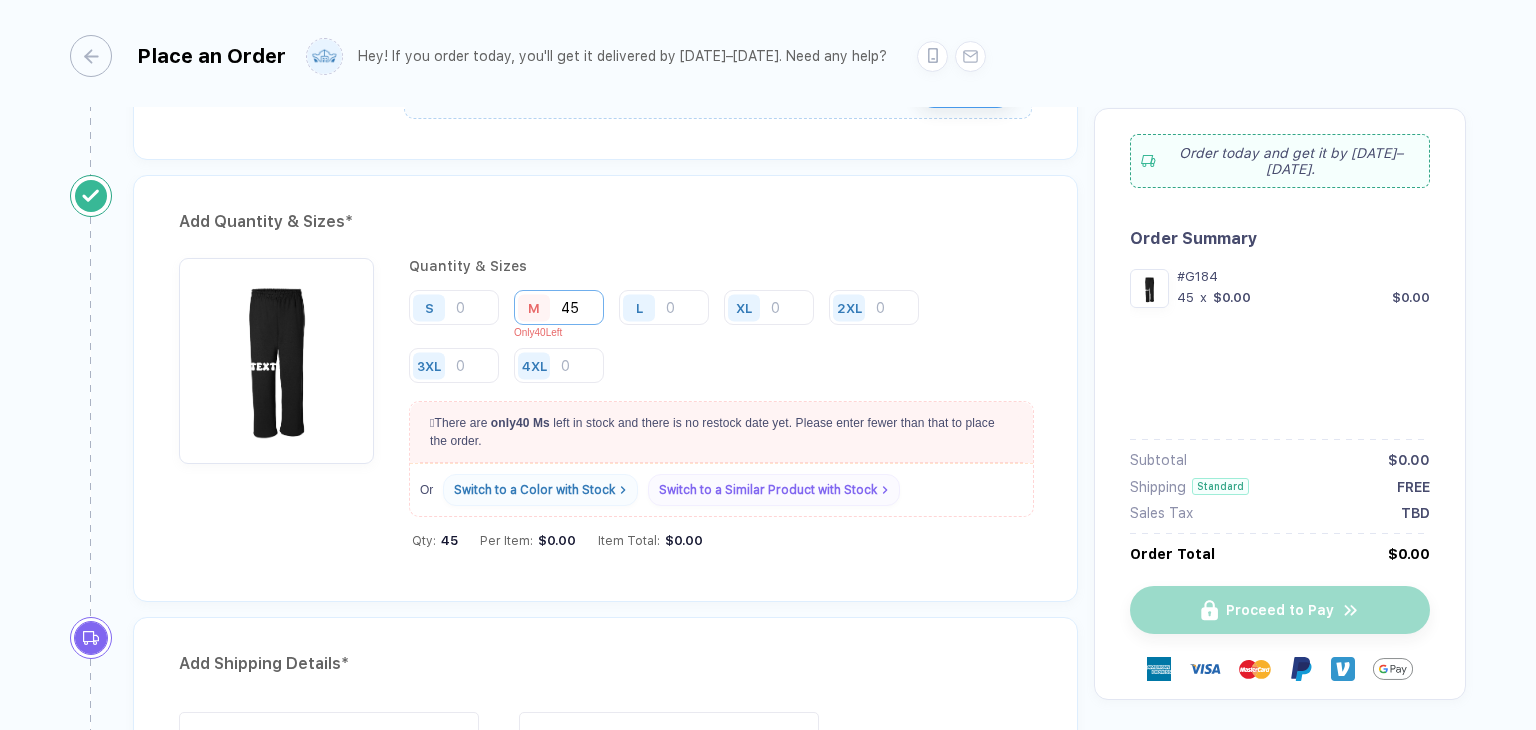 type 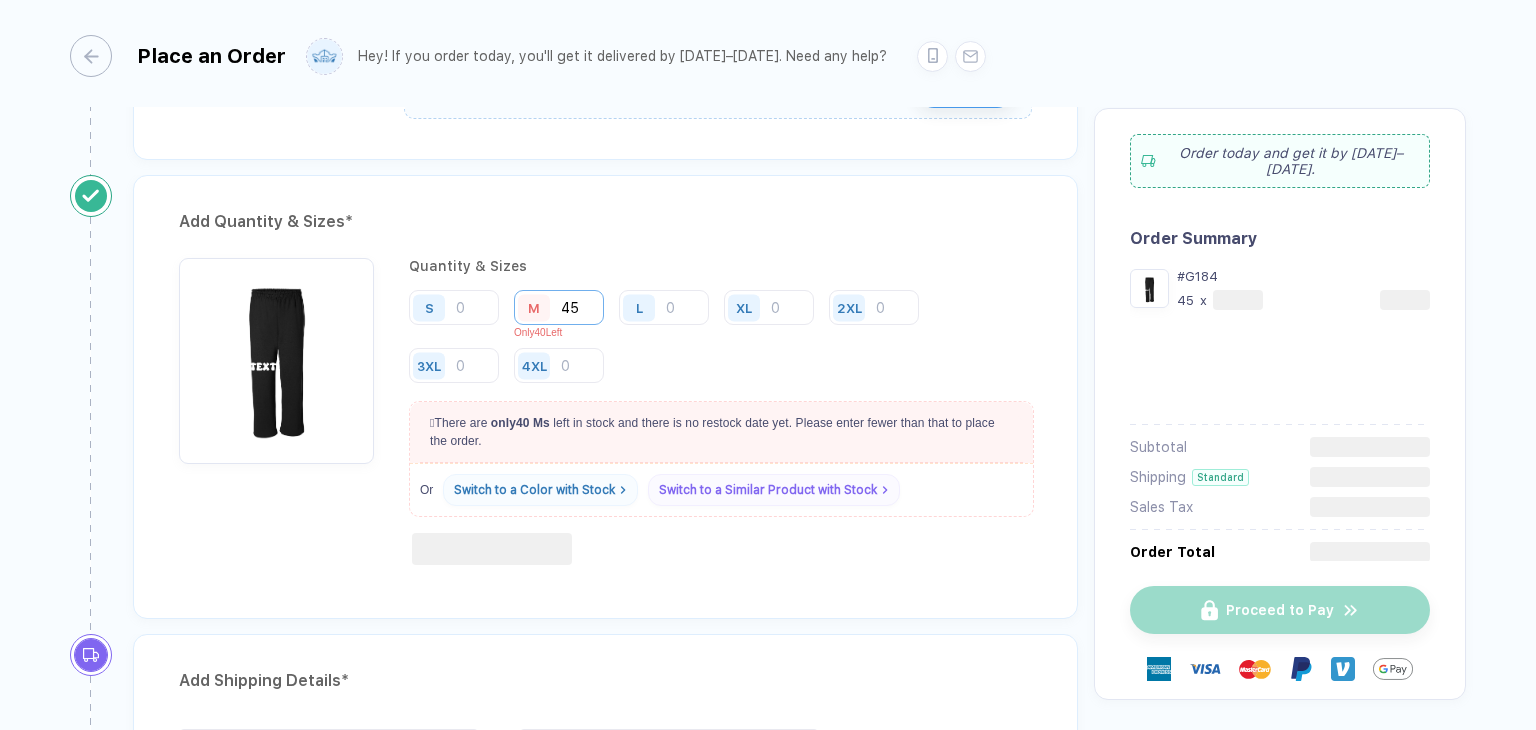 type 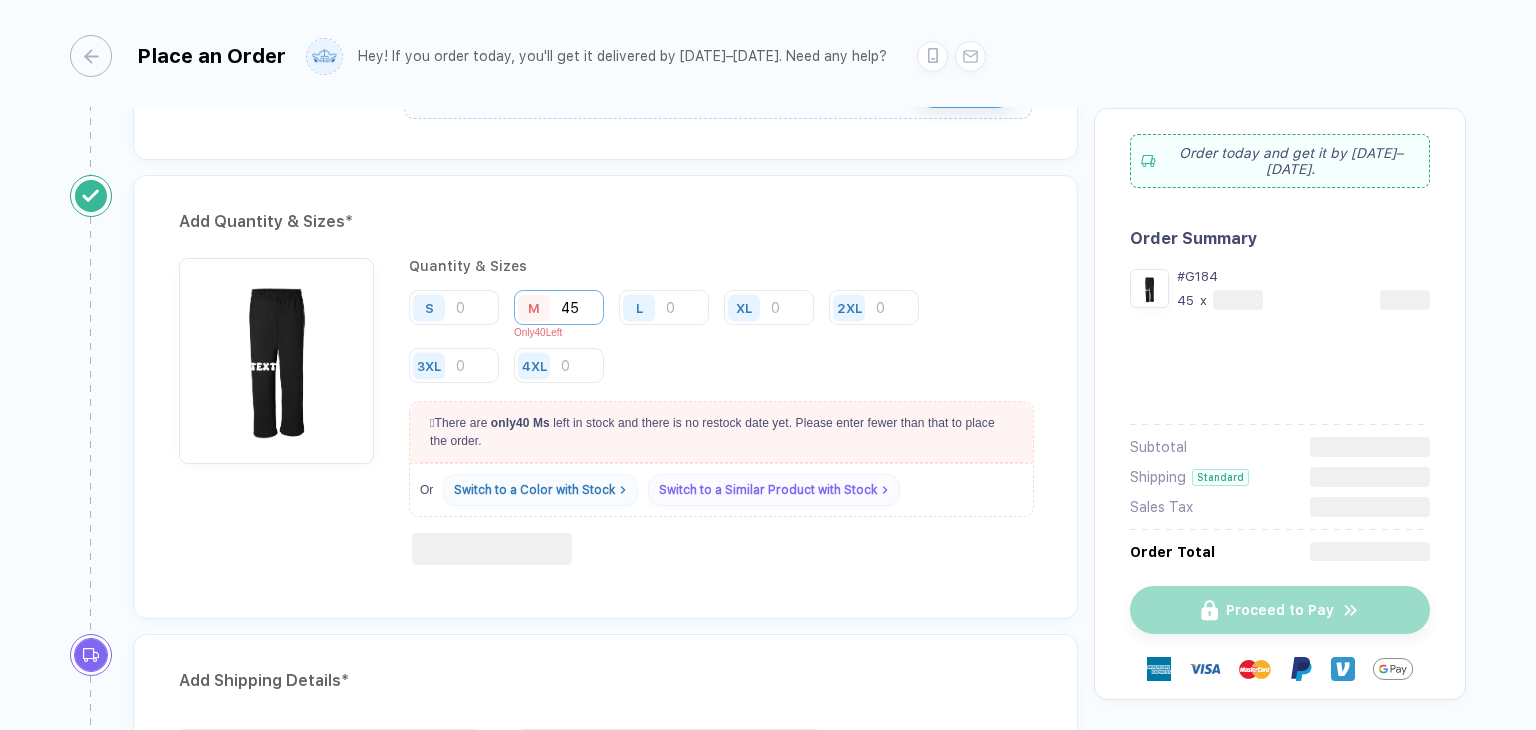 type 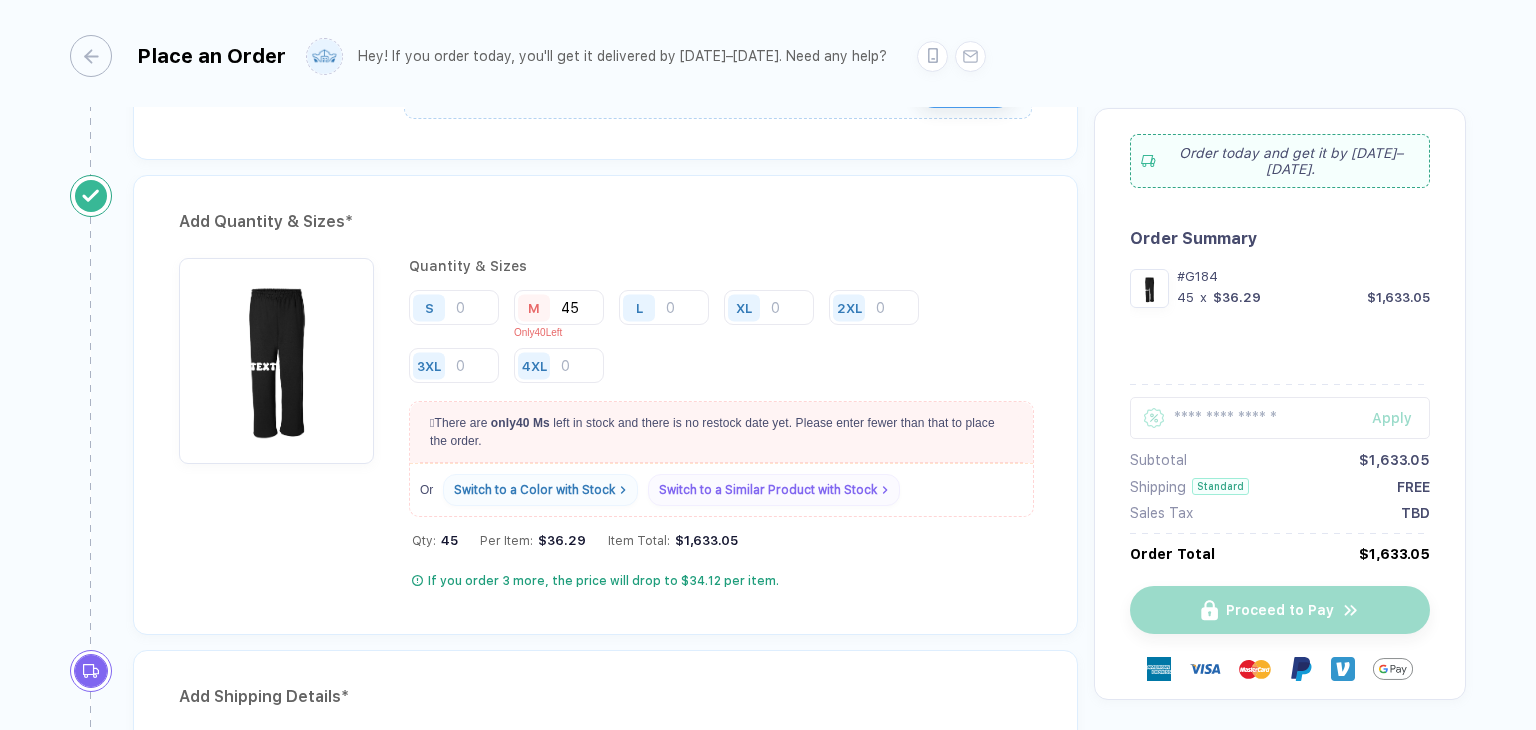 type on "45" 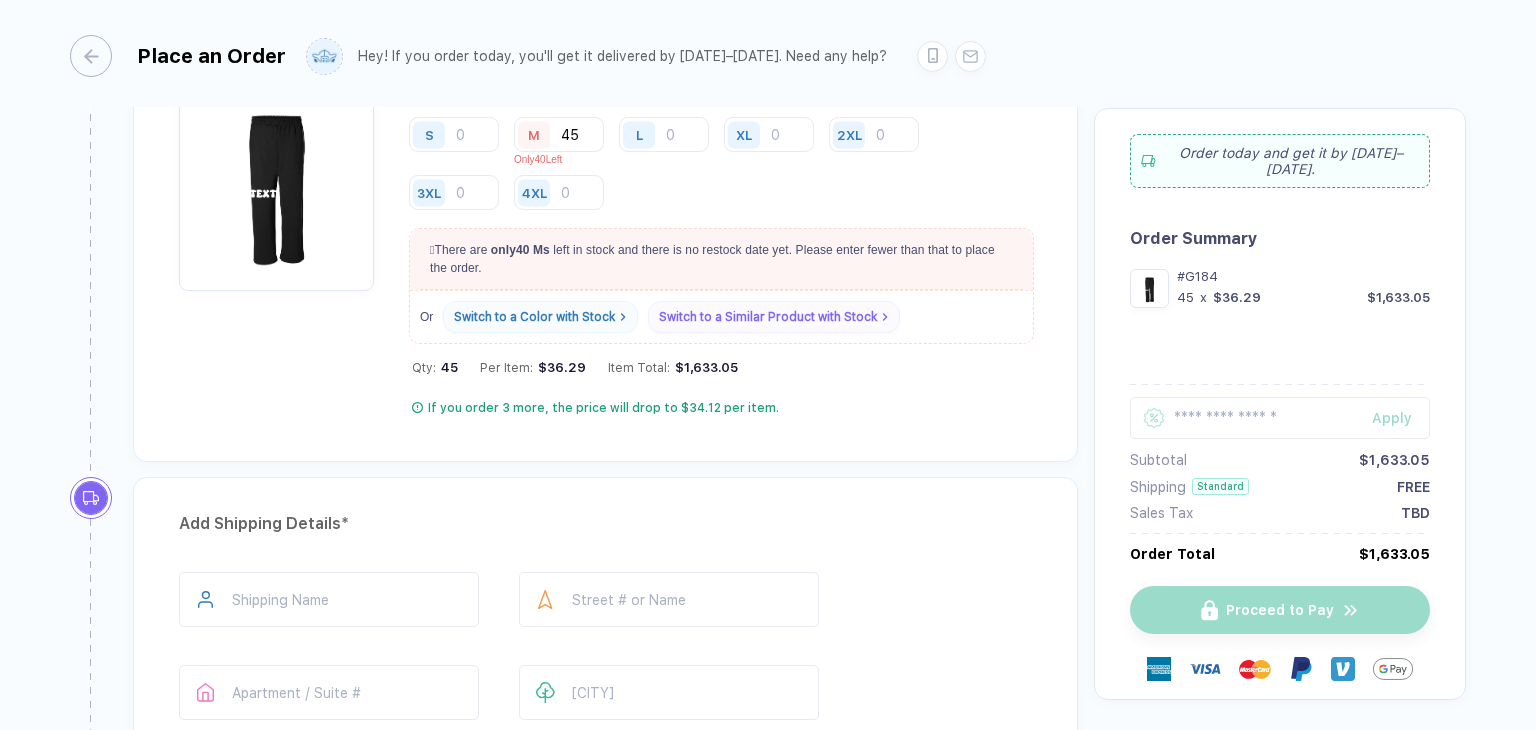 scroll, scrollTop: 1147, scrollLeft: 0, axis: vertical 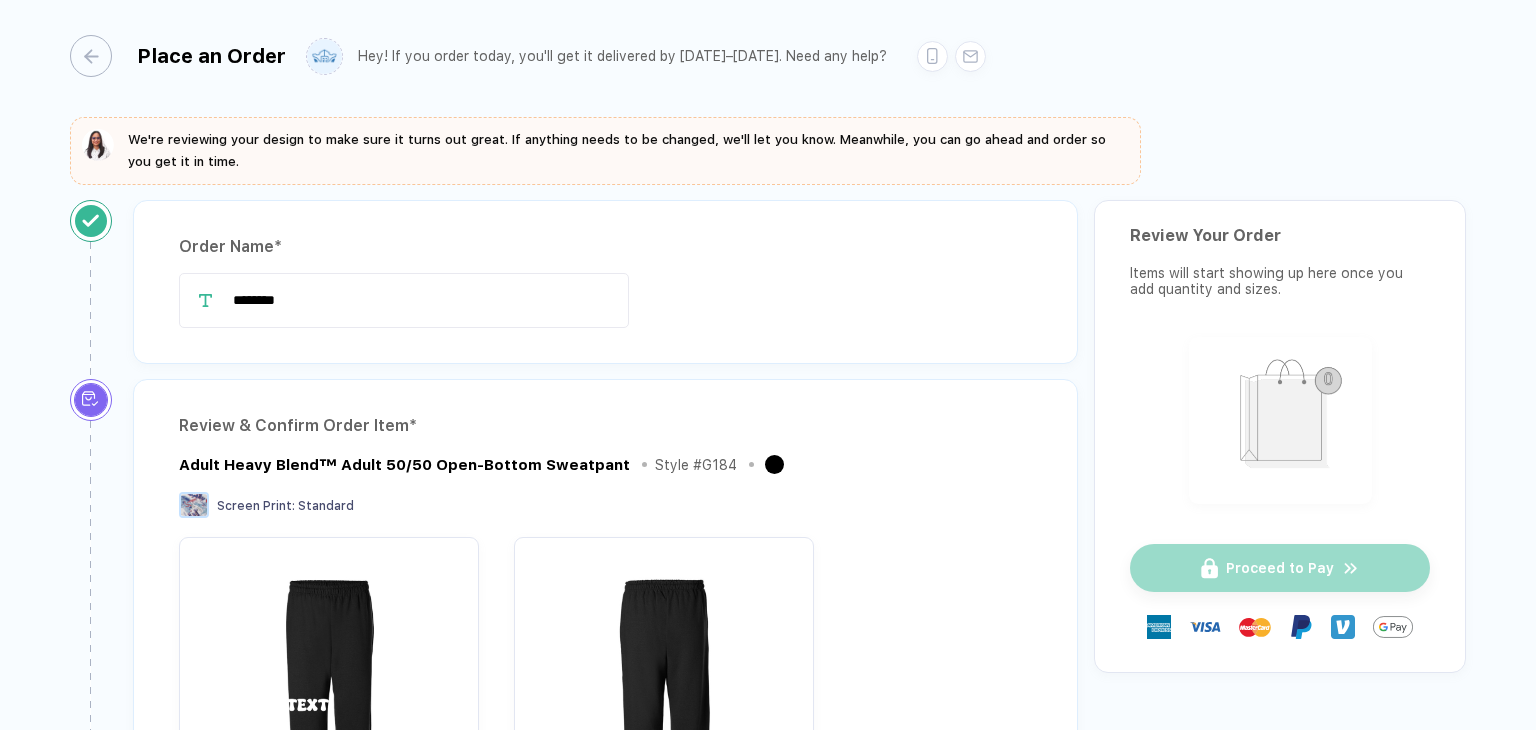 click on "Review & Confirm Order Item  * Adult Heavy Blend™ Adult 50/50 Open-Bottom Sweatpant Style # G184 Screen Print : Standard + Add a Note I've checked the details of the designs and confirm that they can be printed as is. Confirm * Required I give your art team permission to make minor changes to image quality, size, and/or placement to ensure the design prints well. 80% changes are minor 95% customers say yes! Confirm" at bounding box center [605, 764] 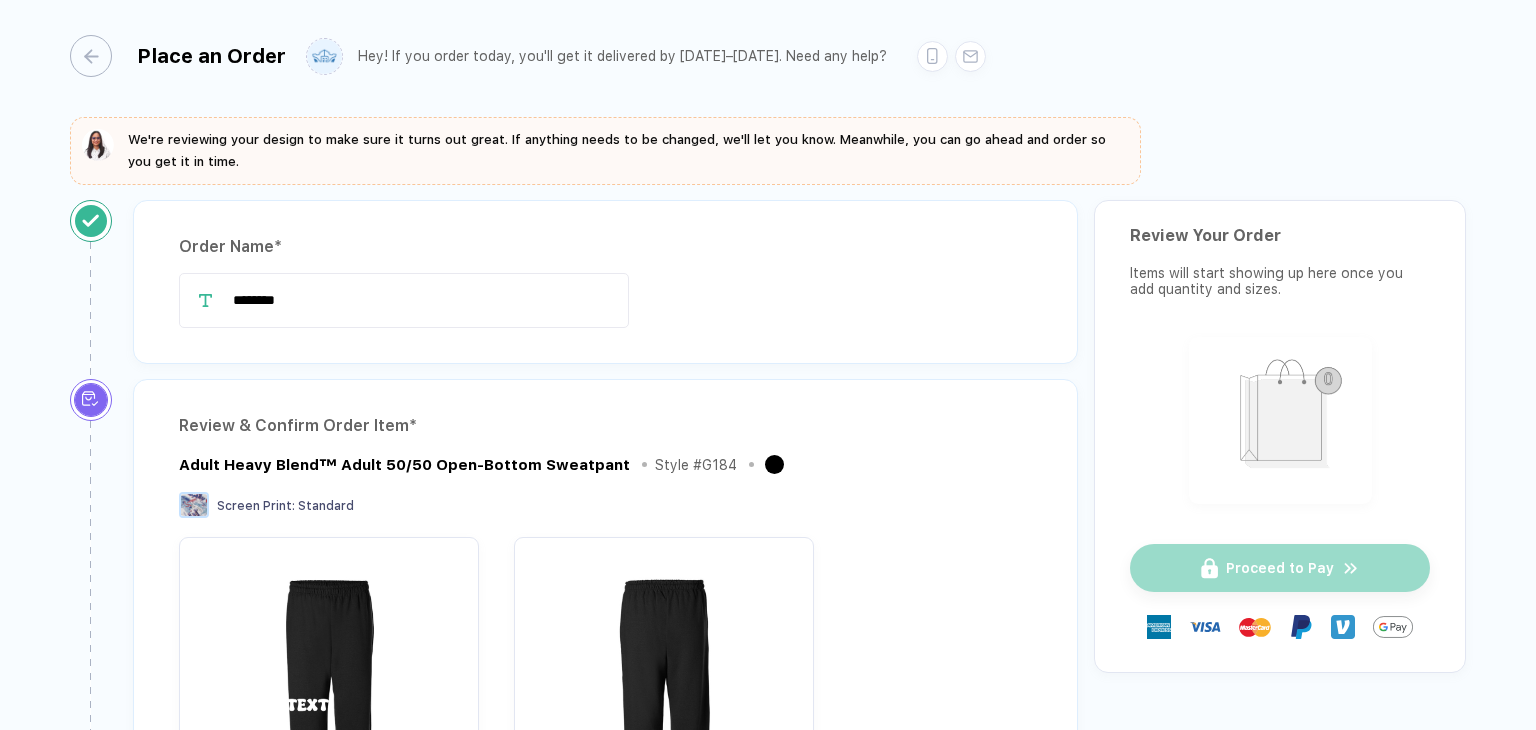 click on "Order Name  *
********" at bounding box center [606, 289] 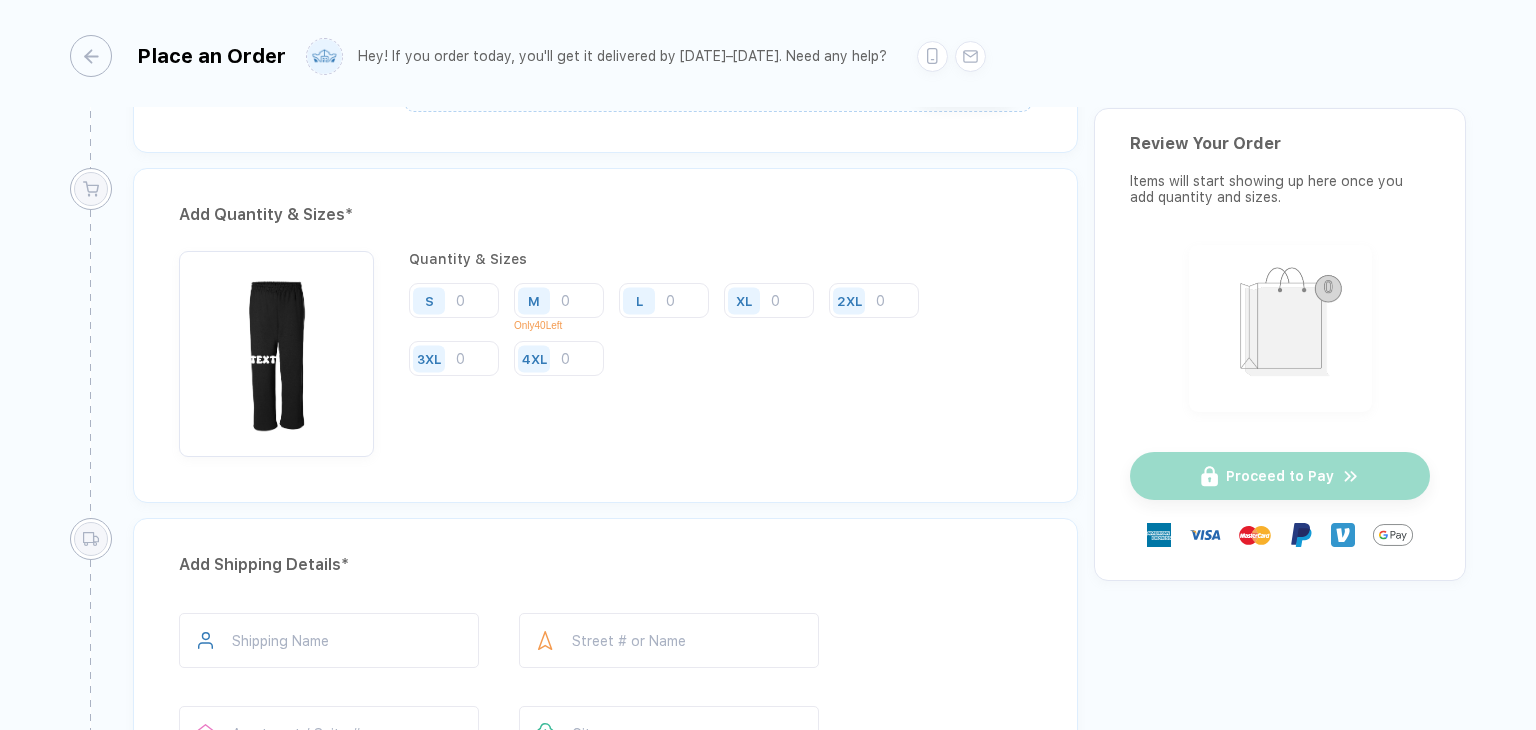 scroll, scrollTop: 1004, scrollLeft: 0, axis: vertical 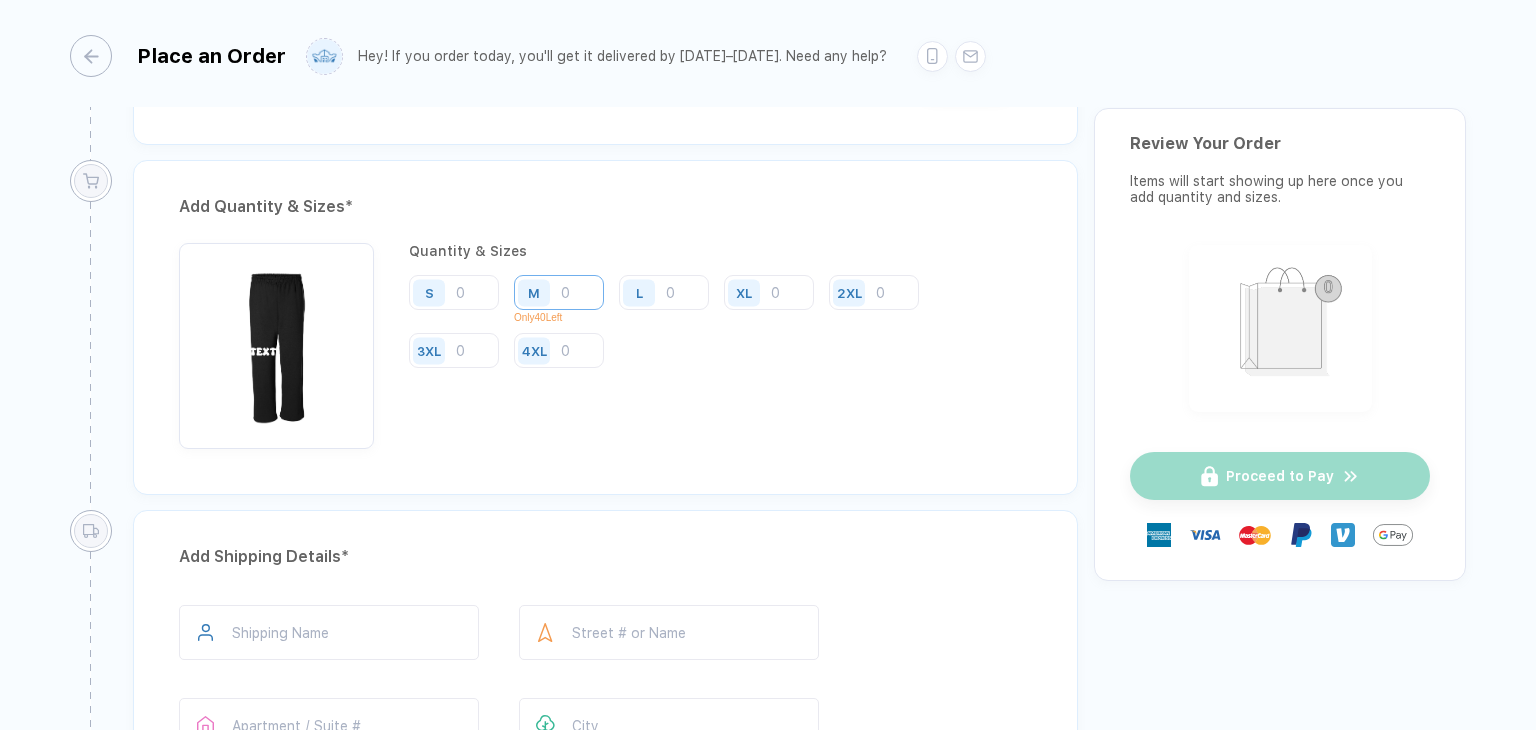 click at bounding box center [559, 292] 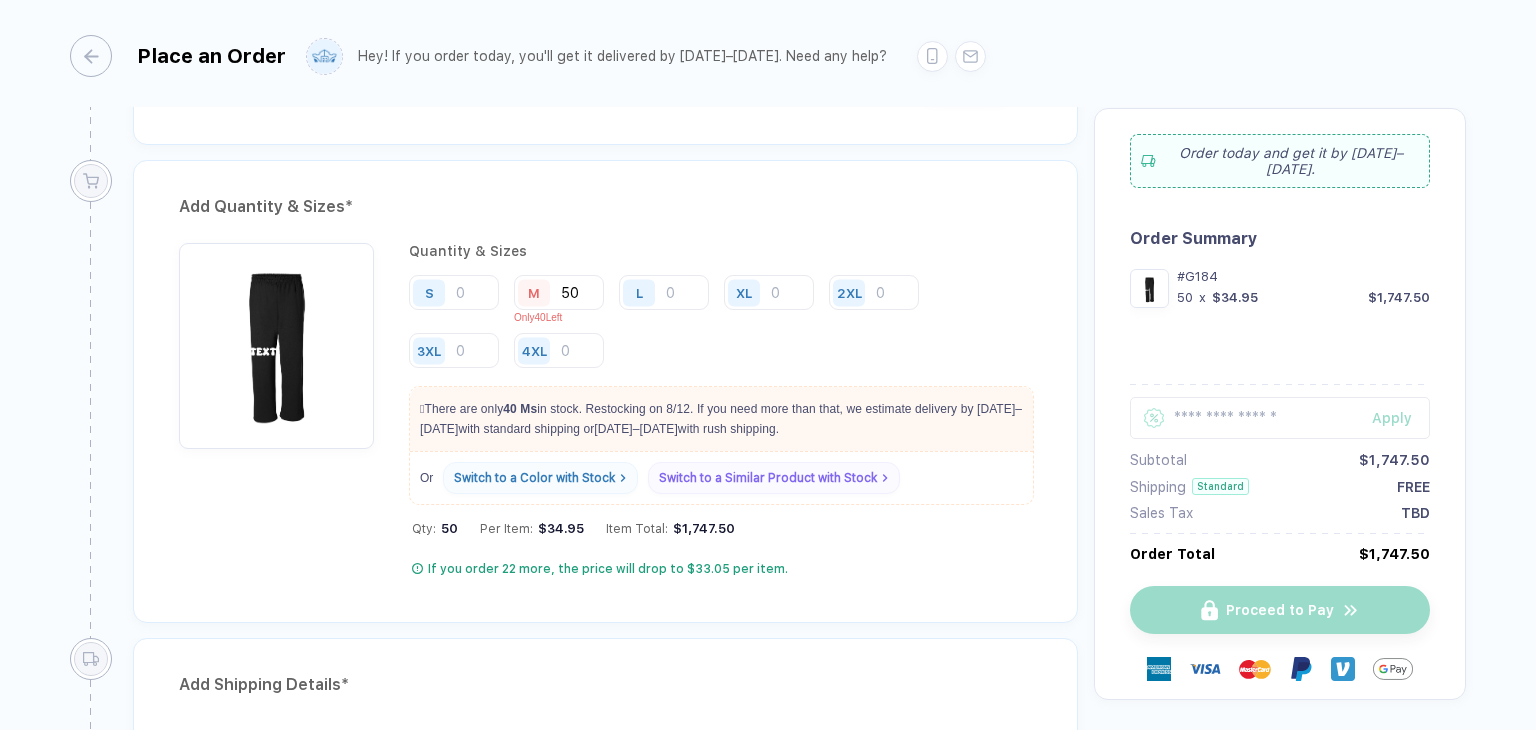 type on "50" 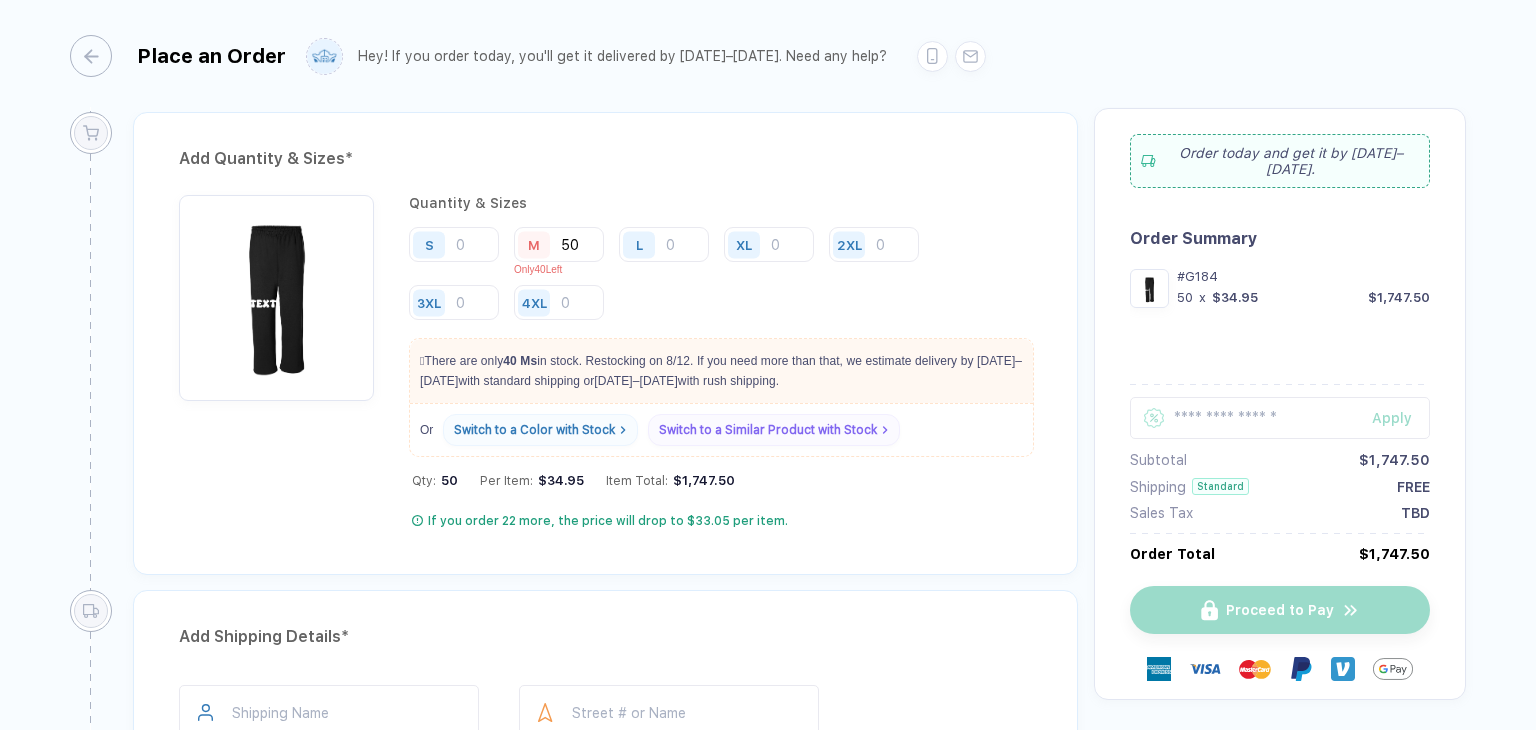 scroll, scrollTop: 1064, scrollLeft: 0, axis: vertical 